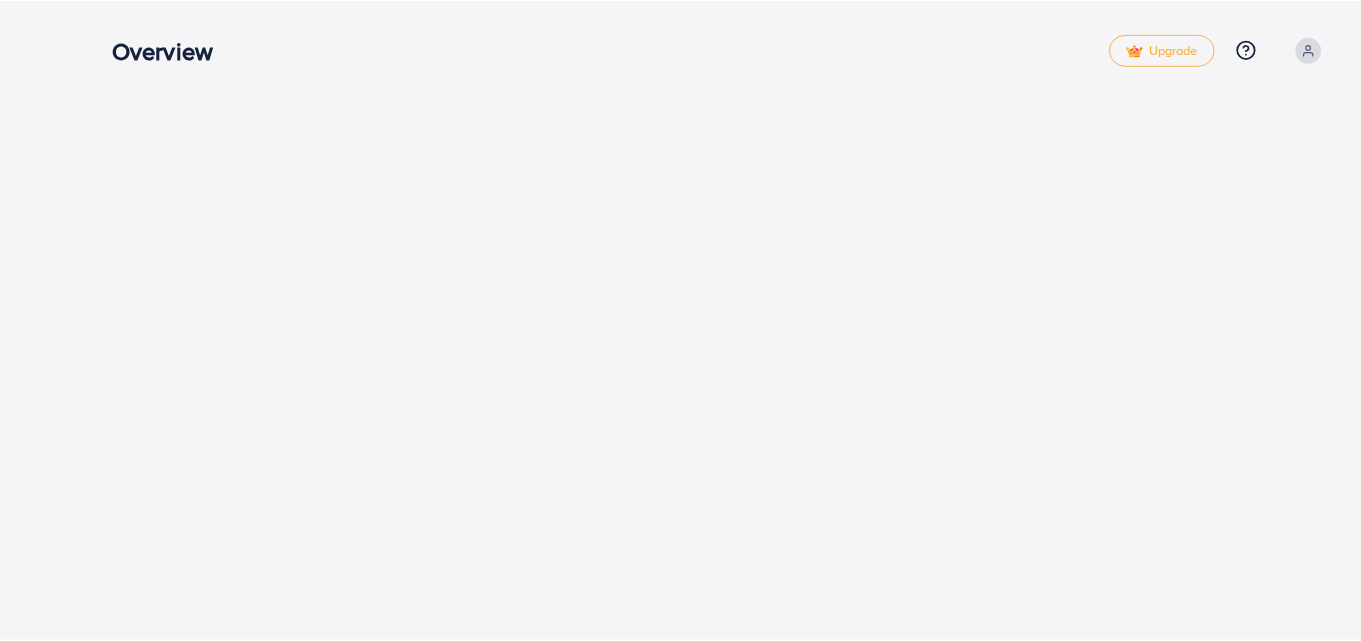 scroll, scrollTop: 0, scrollLeft: 0, axis: both 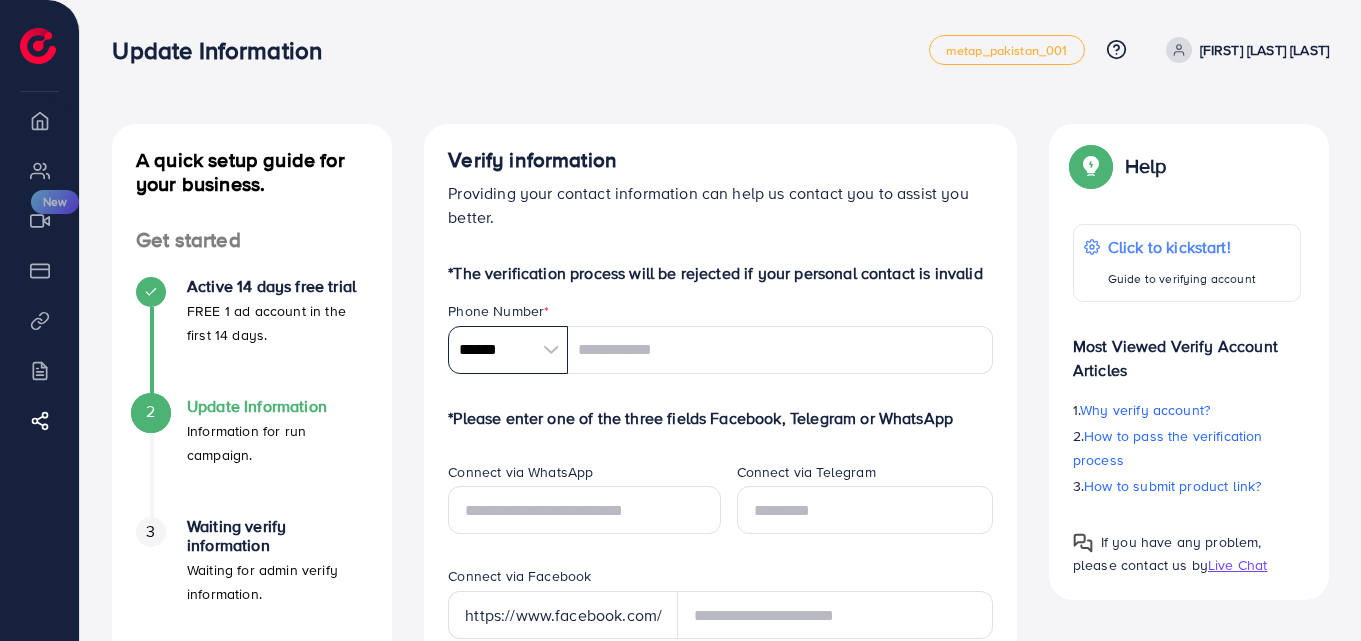 click on "******" at bounding box center (508, 350) 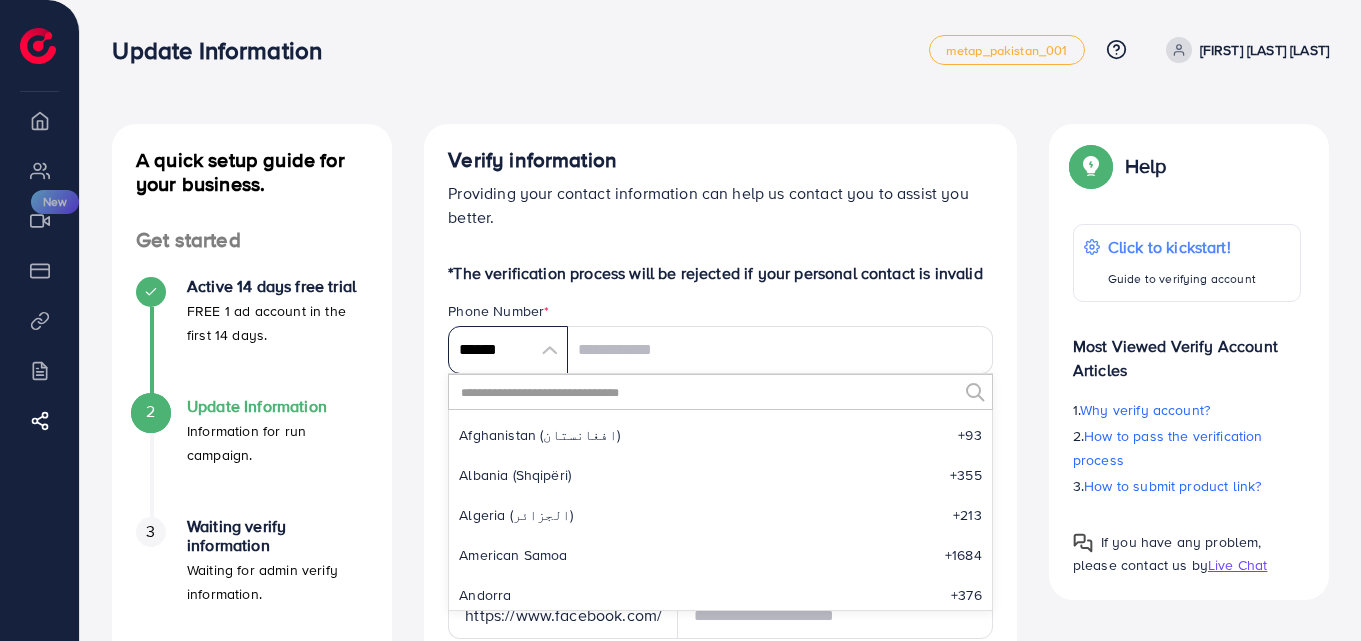 scroll, scrollTop: 9285, scrollLeft: 0, axis: vertical 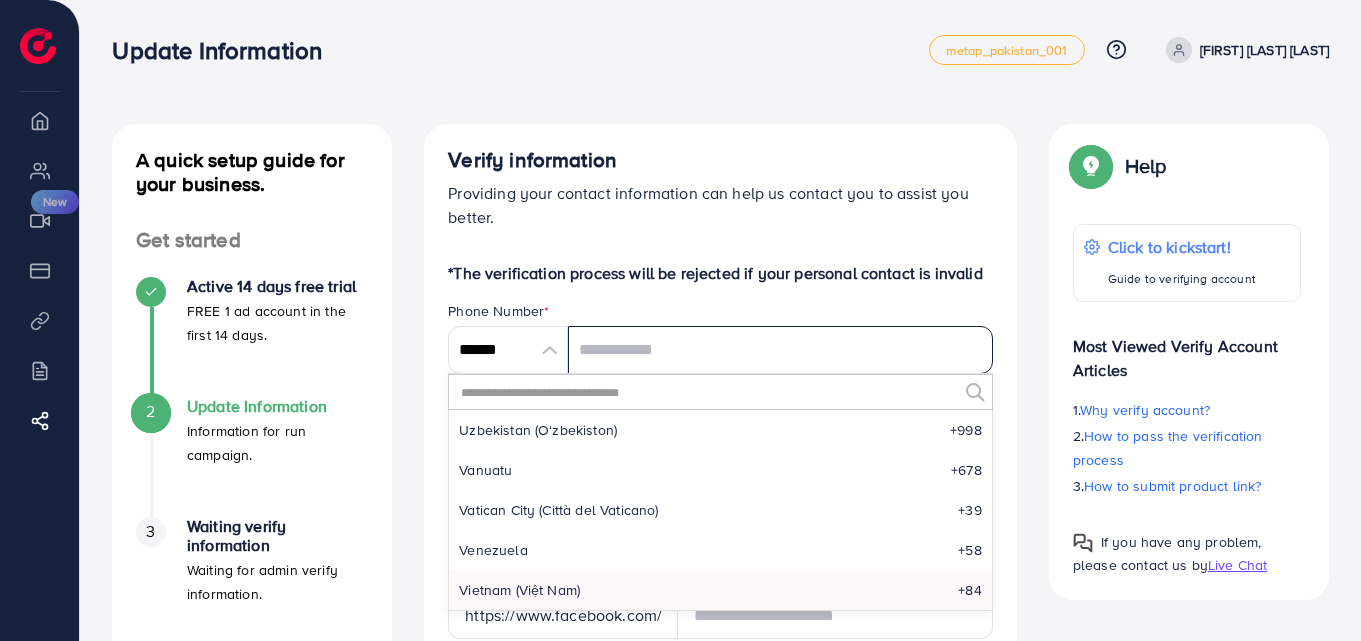 click at bounding box center [780, 350] 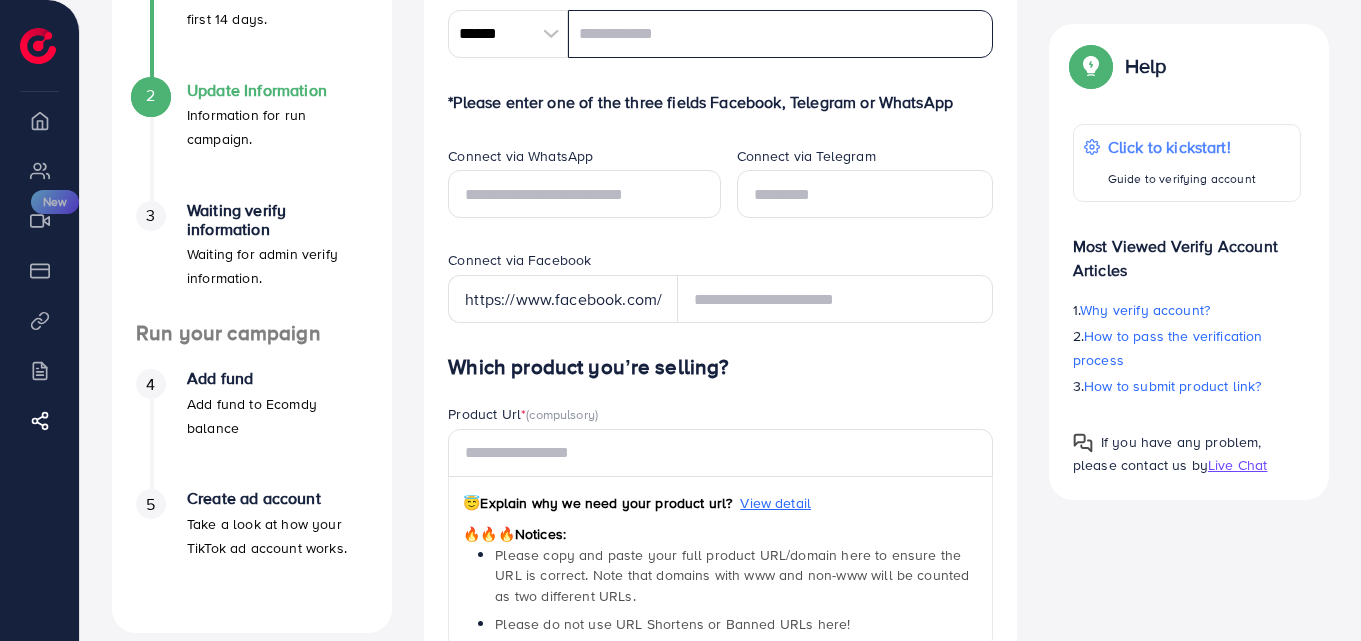 scroll, scrollTop: 291, scrollLeft: 0, axis: vertical 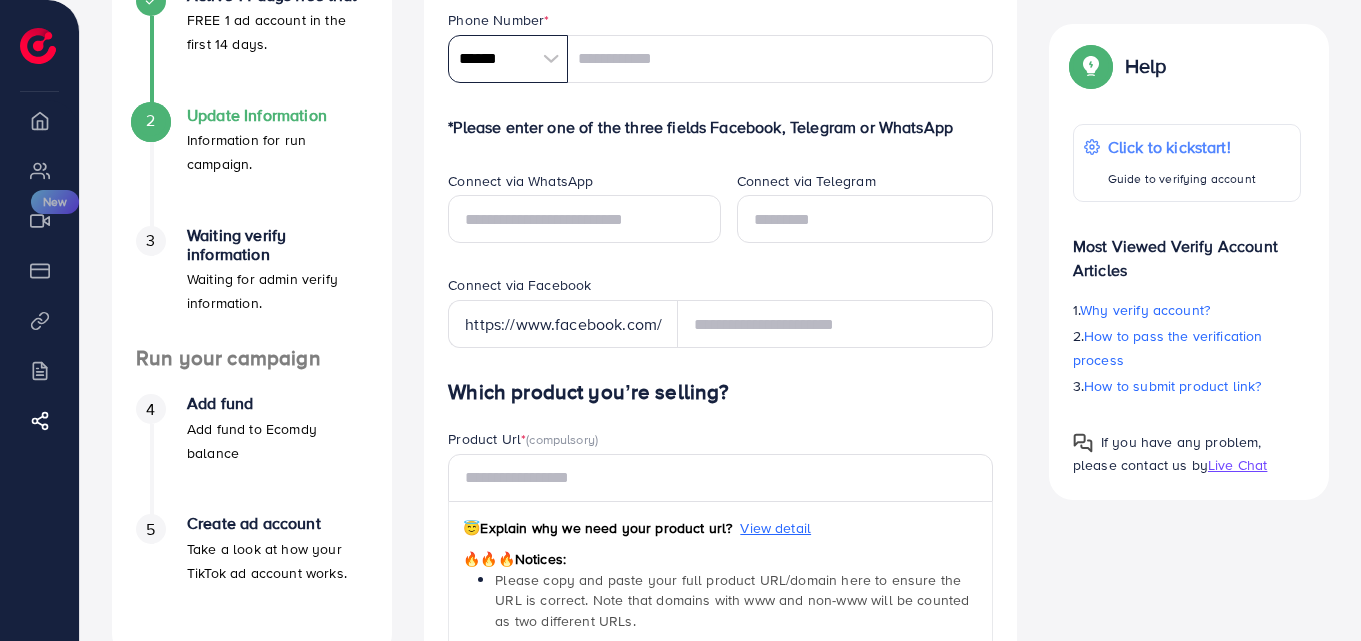 click on "******" at bounding box center [508, 59] 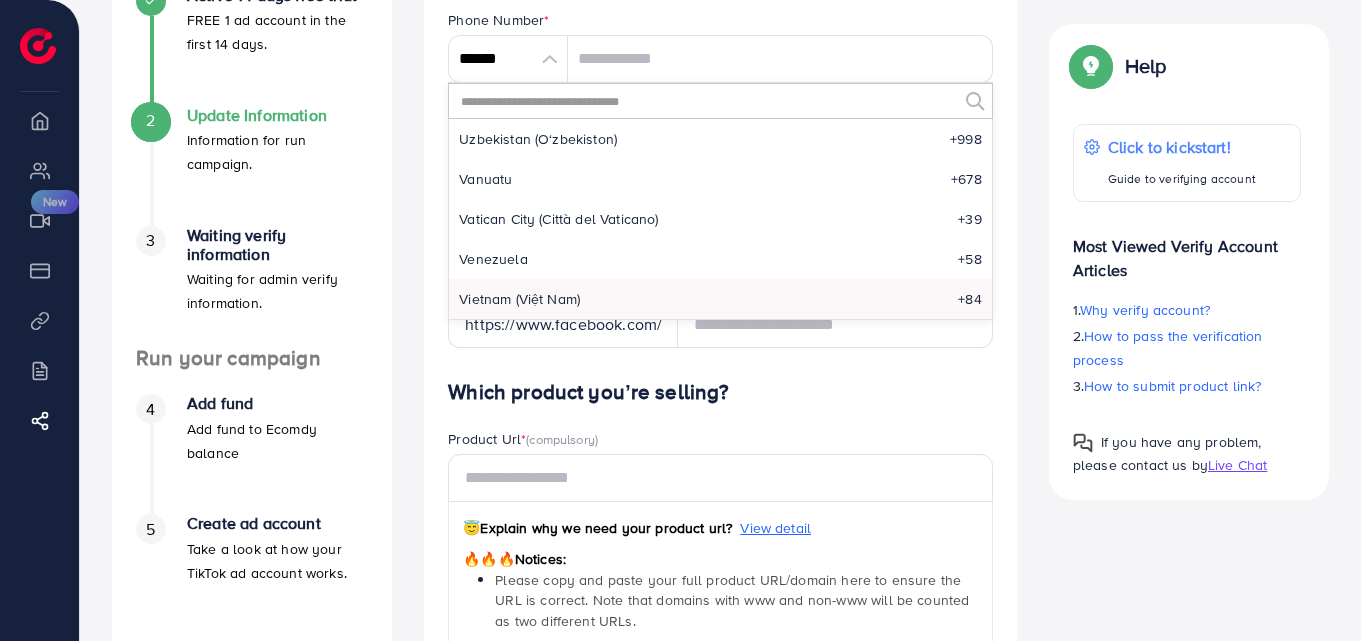 click on "A B C D E F G H I J K L M N O P Q R S T U V W X Y Z search no result [COUNTRY] [COUNTRY CODE] [COUNTRY] [COUNTRY CODE] [COUNTRY] [COUNTRY CODE] [COUNTRY] [COUNTRY CODE] [COUNTRY] [COUNTRY CODE] [COUNTRY] [COUNTRY CODE] [COUNTRY] [COUNTRY CODE] [COUNTRY] [COUNTRY CODE] [COUNTRY] [COUNTRY CODE] [COUNTRY] [COUNTRY CODE] [COUNTRY] [COUNTRY CODE] [COUNTRY] [COUNTRY CODE] [COUNTRY] [COUNTRY CODE] [COUNTRY] [COUNTRY CODE] [COUNTRY] [COUNTRY CODE] [COUNTRY] [COUNTRY CODE] [COUNTRY] [COUNTRY CODE] [COUNTRY] [COUNTRY CODE] [COUNTRY] [COUNTRY CODE] [COUNTRY] [COUNTRY CODE] [COUNTRY] [COUNTRY CODE] [COUNTRY] [COUNTRY CODE] [COUNTRY] [COUNTRY CODE] [COUNTRY] [COUNTRY CODE] [COUNTRY] [COUNTRY CODE] [COUNTRY] [COUNTRY CODE] [COUNTRY] [COUNTRY CODE] [COUNTRY] [COUNTRY CODE] [COUNTRY] [COUNTRY CODE] [COUNTRY] [COUNTRY CODE] [COUNTRY] [COUNTRY CODE] [COUNTRY] [COUNTRY CODE] [COUNTRY] [COUNTRY CODE] [COUNTRY] [COUNTRY CODE] [COUNTRY] [COUNTRY CODE] [COUNTRY] [COUNTRY CODE] [COUNTRY] [COUNTRY CODE] [COUNTRY] [COUNTRY CODE] [COUNTRY] [COUNTRY CODE] [COUNTRY] [COUNTRY CODE] [COUNTRY] [COUNTRY CODE] [COUNTRY] [COUNTRY CODE] [COUNTRY] [COUNTRY CODE] [COUNTRY] [COUNTRY CODE] [COUNTRY] [COUNTRY CODE] [COUNTRY] [COUNTRY CODE] [COUNTRY] [COUNTRY CODE] [COUNTRY] [COUNTRY CODE] [COUNTRY] [COUNTRY CODE] [COUNTRY] [COUNTRY CODE] [COUNTRY] [COUNTRY CODE] [COUNTRY] [COUNTRY CODE] [COUNTRY] [COUNTRY CODE] [COUNTRY] [COUNTRY CODE] [COUNTRY] [COUNTRY CODE] [COUNTRY] [COUNTRY CODE] [COUNTRY] [COUNTRY CODE] [COUNTRY] [COUNTRY CODE] [COUNTRY] [COUNTRY CODE] [COUNTRY] [COUNTRY CODE] [COUNTRY] [COUNTRY CODE] [COUNTRY] [COUNTRY CODE] [COUNTRY] [COUNTRY CODE] [COUNTRY] [COUNTRY CODE] [COUNTRY] [COUNTRY CODE] [COUNTRY] [COUNTRY CODE] [COUNTRY] [COUNTRY CODE] [COUNTRY] [COUNTRY CODE] [COUNTRY] [COUNTRY CODE] [COUNTRY] [COUNTRY CODE] [COUNTRY] [COUNTRY CODE] [COUNTRY] [COUNTRY CODE] [COUNTRY] [COUNTRY CODE] [COUNTRY] [COUNTRY CODE] [COUNTRY] [COUNTRY CODE] [COUNTRY] [COUNTRY CODE] [COUNTRY] [COUNTRY CODE] [COUNTRY] [COUNTRY CODE] [COUNTRY] [COUNTRY CODE] [COUNTRY] [COUNTRY CODE] [COUNTRY] [COUNTRY CODE] [COUNTRY] [COUNTRY CODE] [COUNTRY] [COUNTRY CODE] [COUNTRY] [COUNTRY CODE] [COUNTRY] [COUNTRY CODE] [COUNTRY] [COUNTRY CODE] [COUNTRY] [COUNTRY CODE] [COUNTRY] [COUNTRY CODE] [COUNTRY] [COUNTRY CODE] [COUNTRY] [COUNTRY CODE] [COUNTRY] [COUNTRY CODE] [COUNTRY] [COUNTRY CODE] [COUNTRY] [COUNTRY CODE] [COUNTRY] [COUNTRY CODE] [COUNTRY] [COUNTRY CODE] [COUNTRY] [COUNTRY CODE] [COUNTRY] [COUNTRY CODE] [COUNTRY] [COUNTRY CODE] [COUNTRY] [COUNTRY CODE] [COUNTRY] [COUNTRY CODE] [COUNTRY] [COUNTRY CODE] [COUNTRY] [COUNTRY CODE] [COUNTRY] [COUNTRY CODE] [COUNTRY] [COUNTRY CODE] [COUNTRY] [COUNTRY CODE] [COUNTRY] [COUNTRY CODE] [COUNTRY] [COUNTRY CODE] [COUNTRY] [COUNTRY CODE] [COUNTRY] [COUNTRY CODE] [COUNTRY] [COUNTRY CODE]" at bounding box center [720, 201] 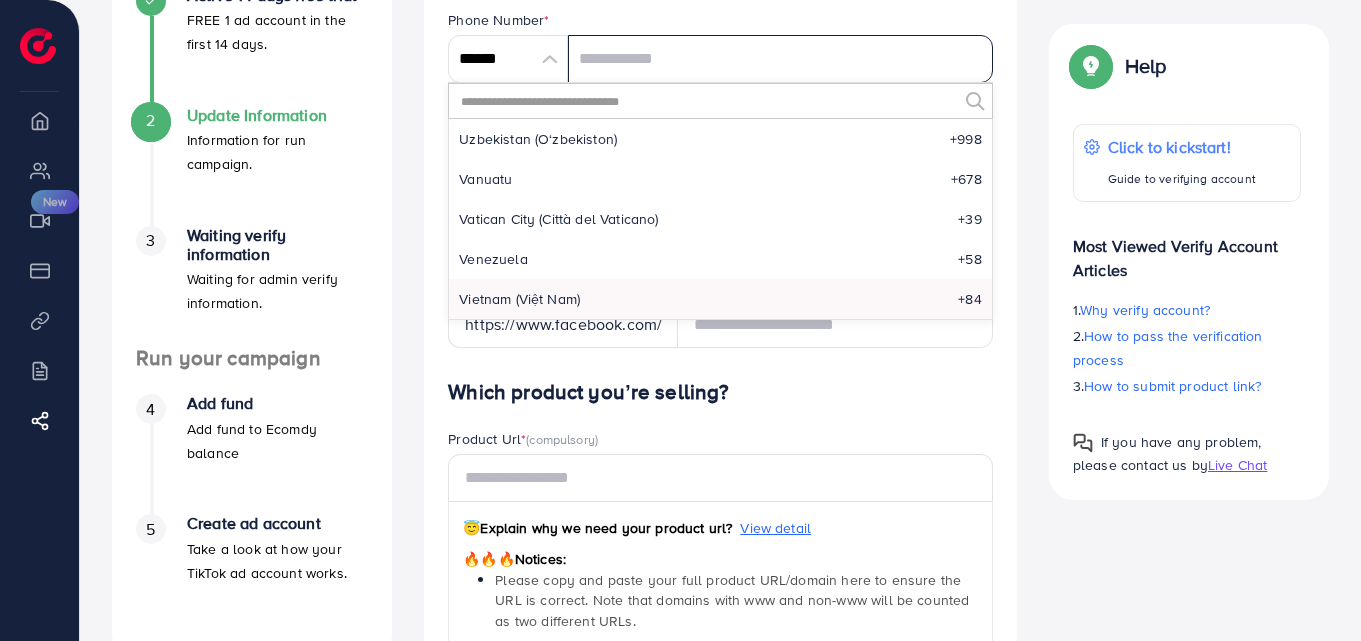 click at bounding box center (780, 59) 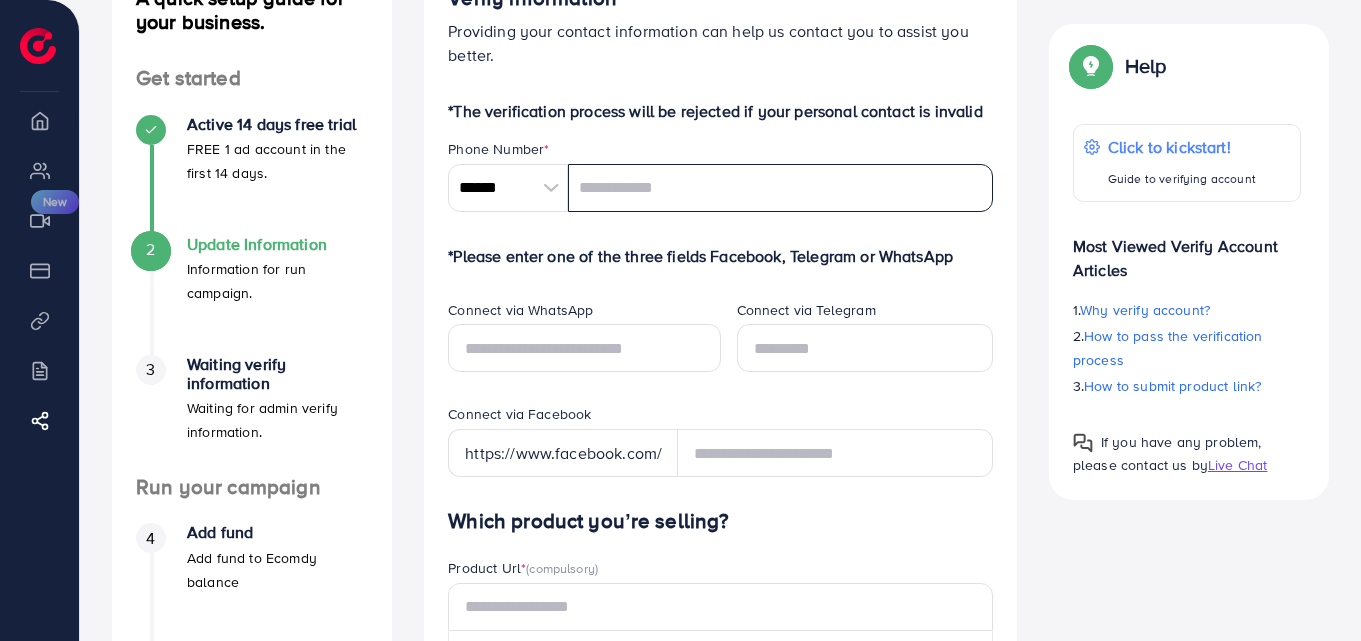 scroll, scrollTop: 151, scrollLeft: 0, axis: vertical 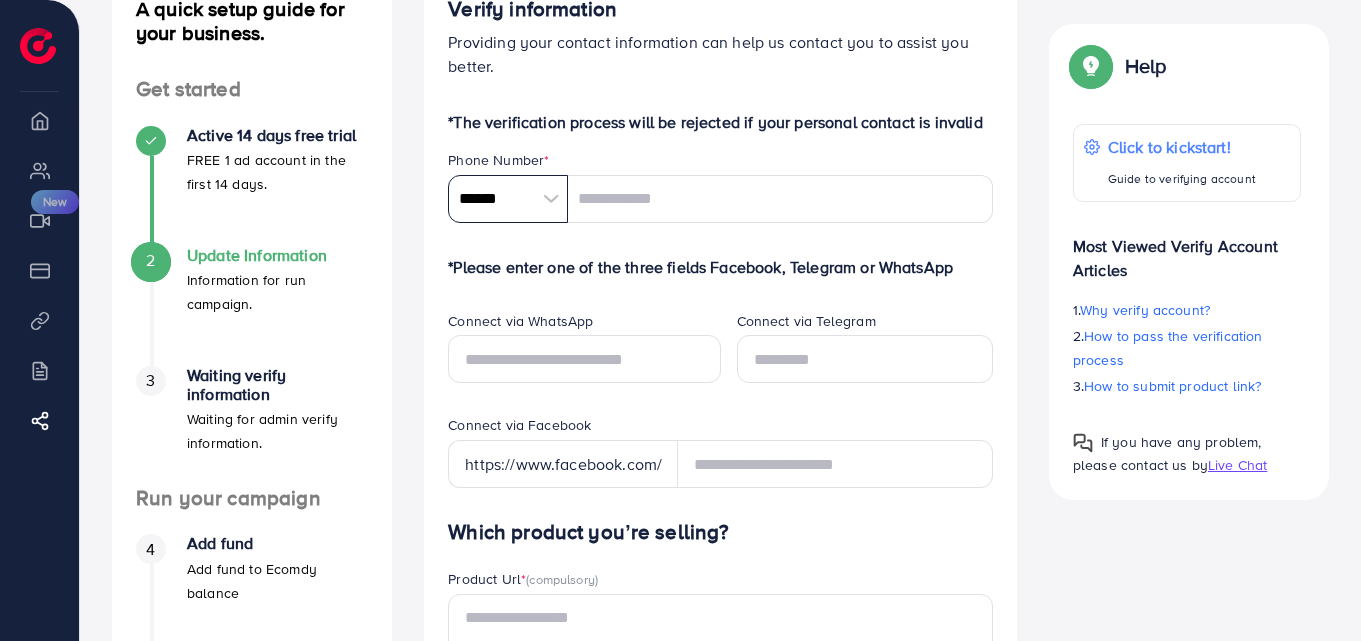 click on "******" at bounding box center (508, 199) 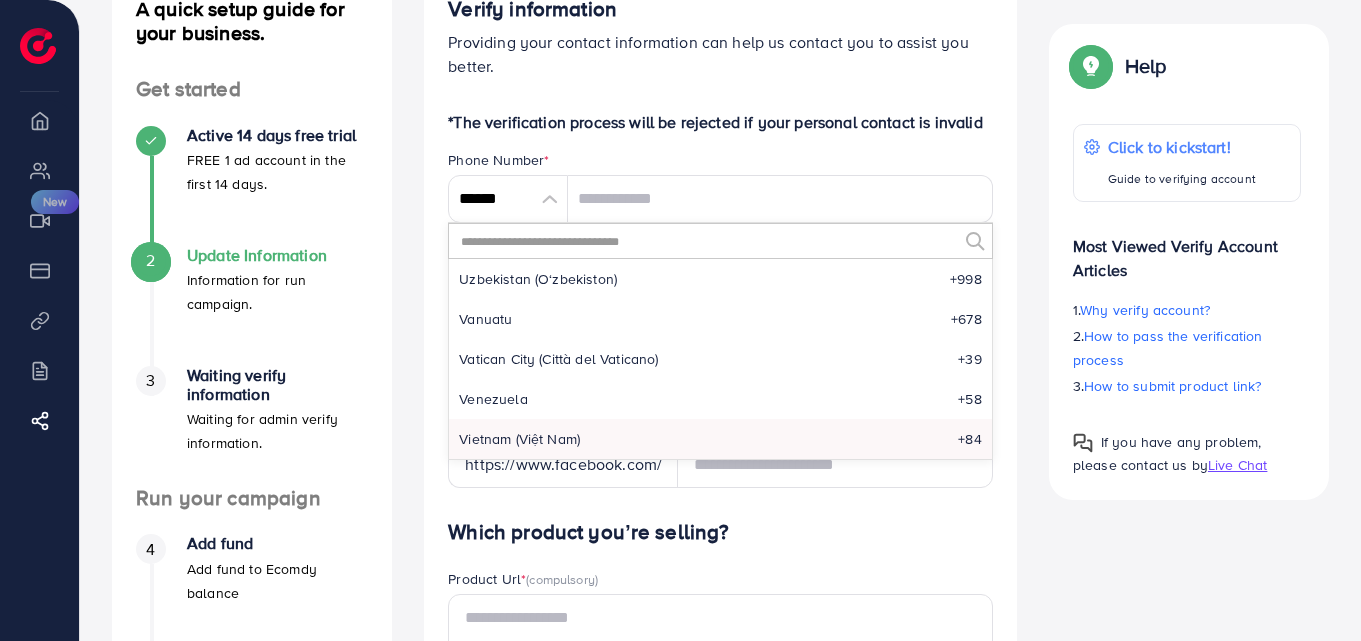 click at bounding box center [708, 241] 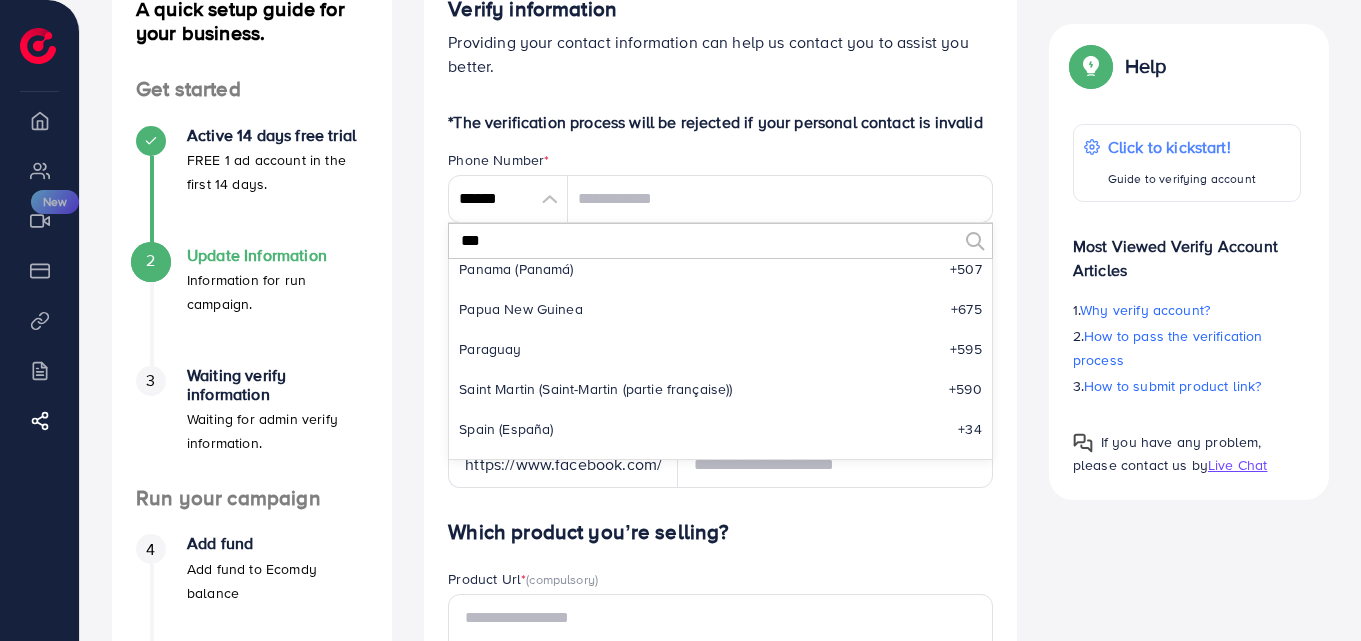 scroll, scrollTop: 0, scrollLeft: 0, axis: both 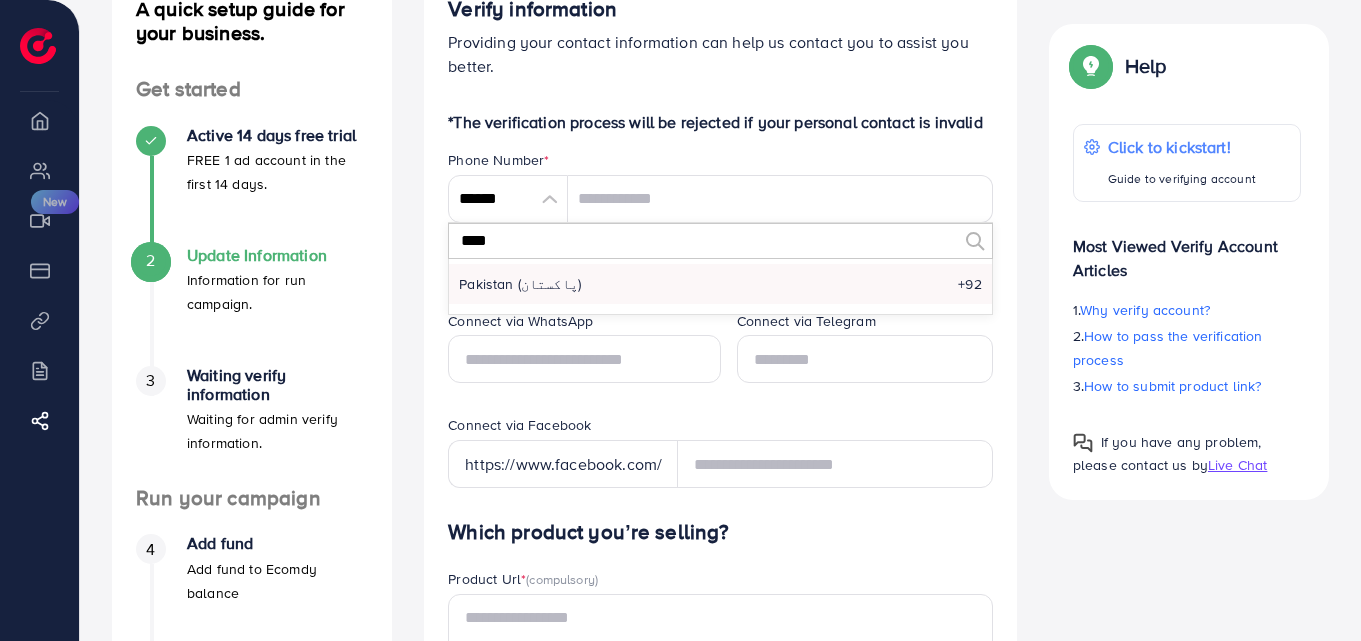 type on "****" 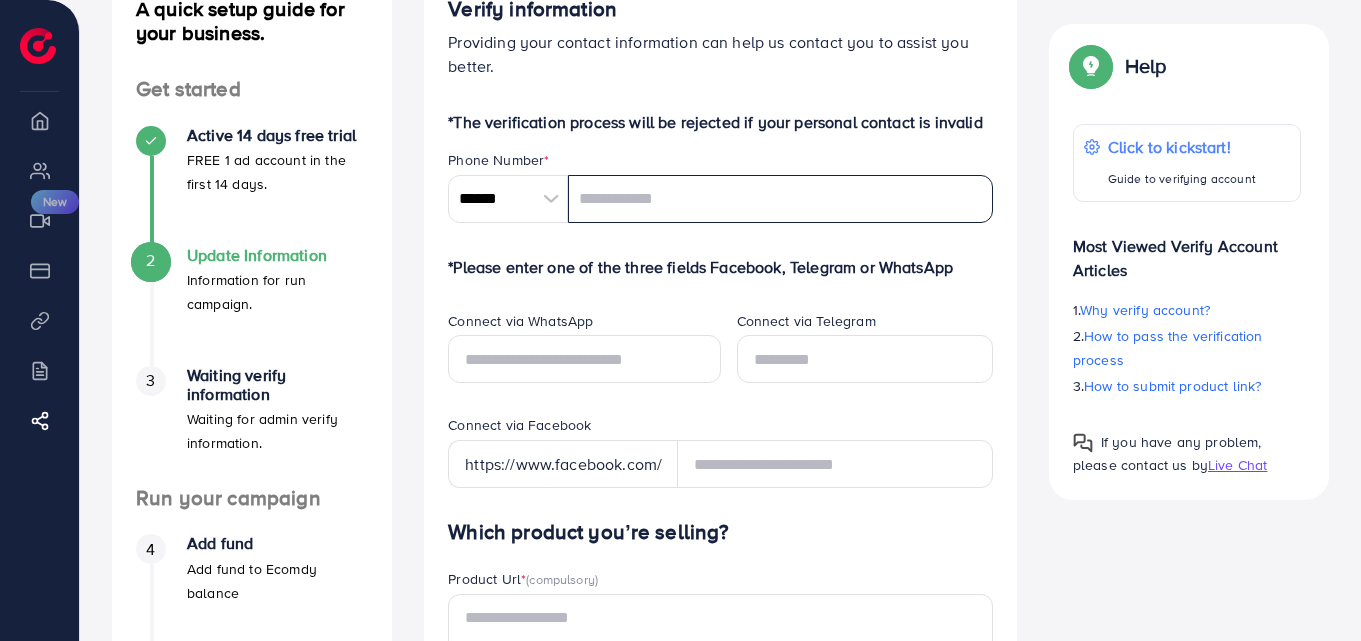 click at bounding box center [780, 199] 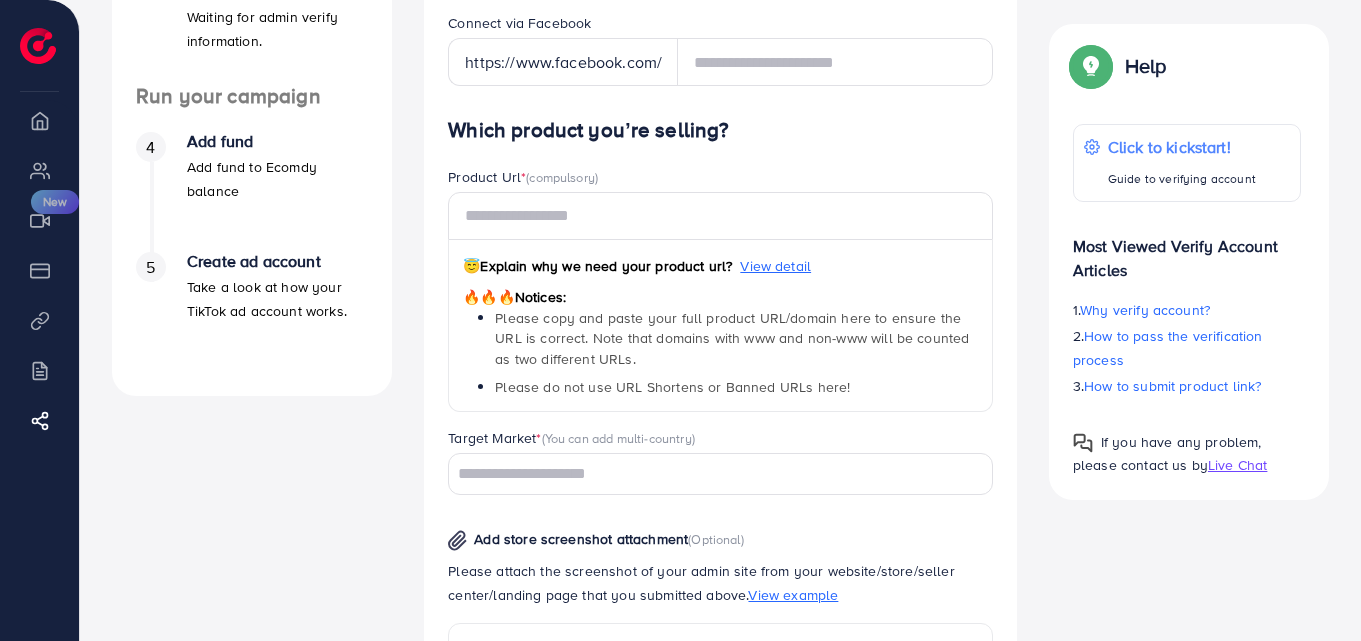 scroll, scrollTop: 558, scrollLeft: 0, axis: vertical 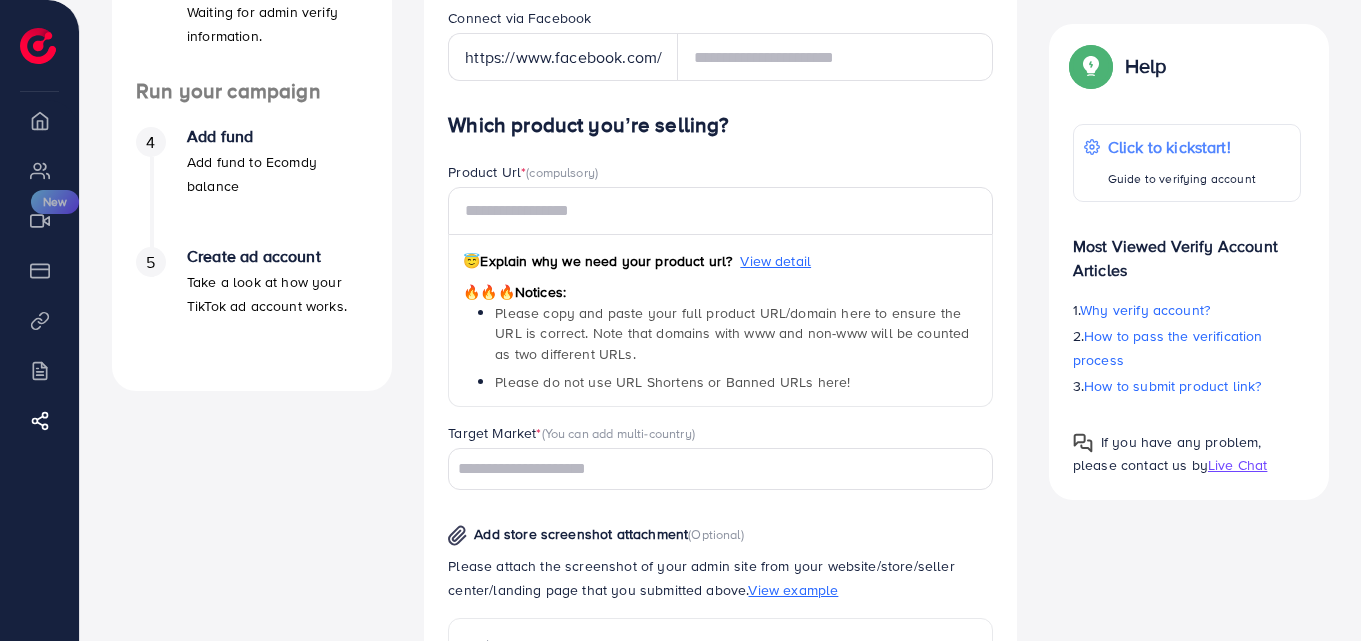 type on "**********" 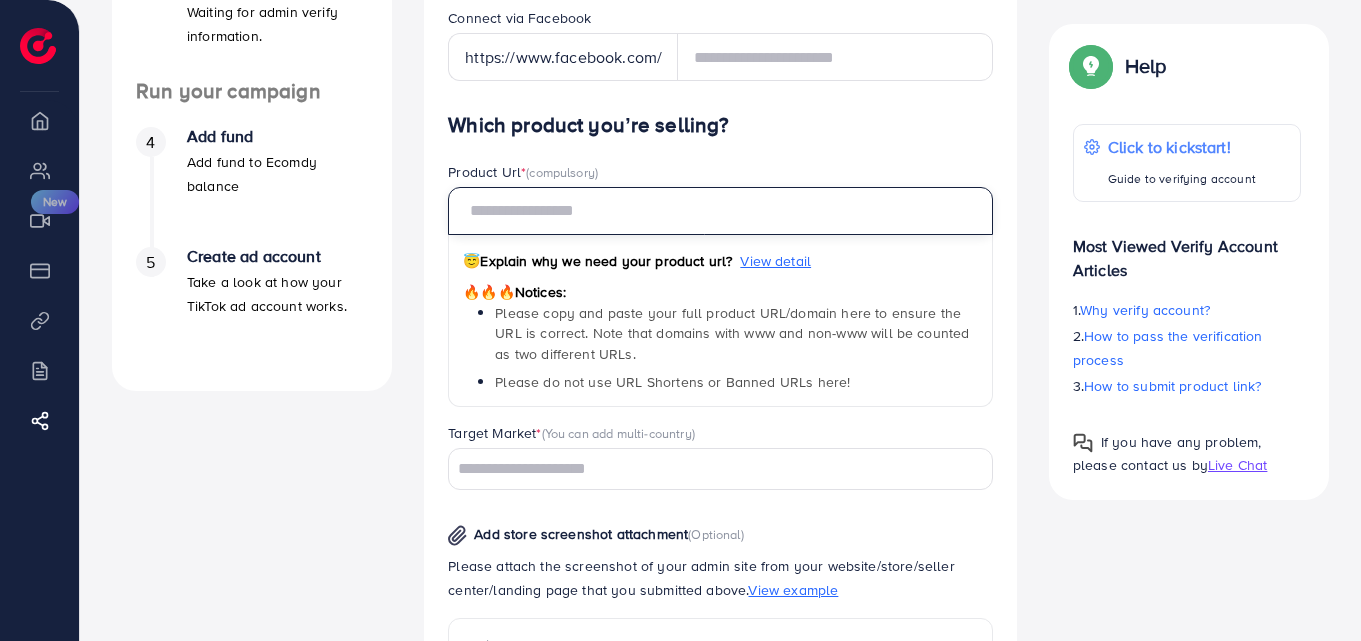 click at bounding box center [720, 211] 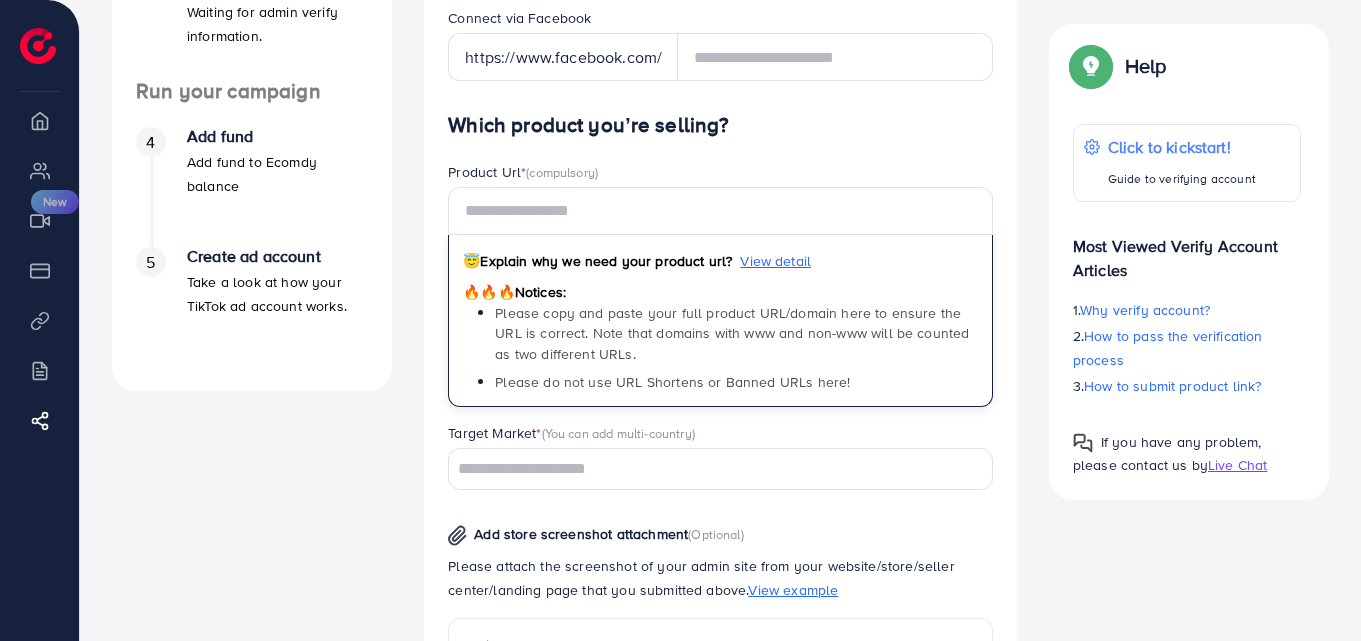 click at bounding box center (709, 469) 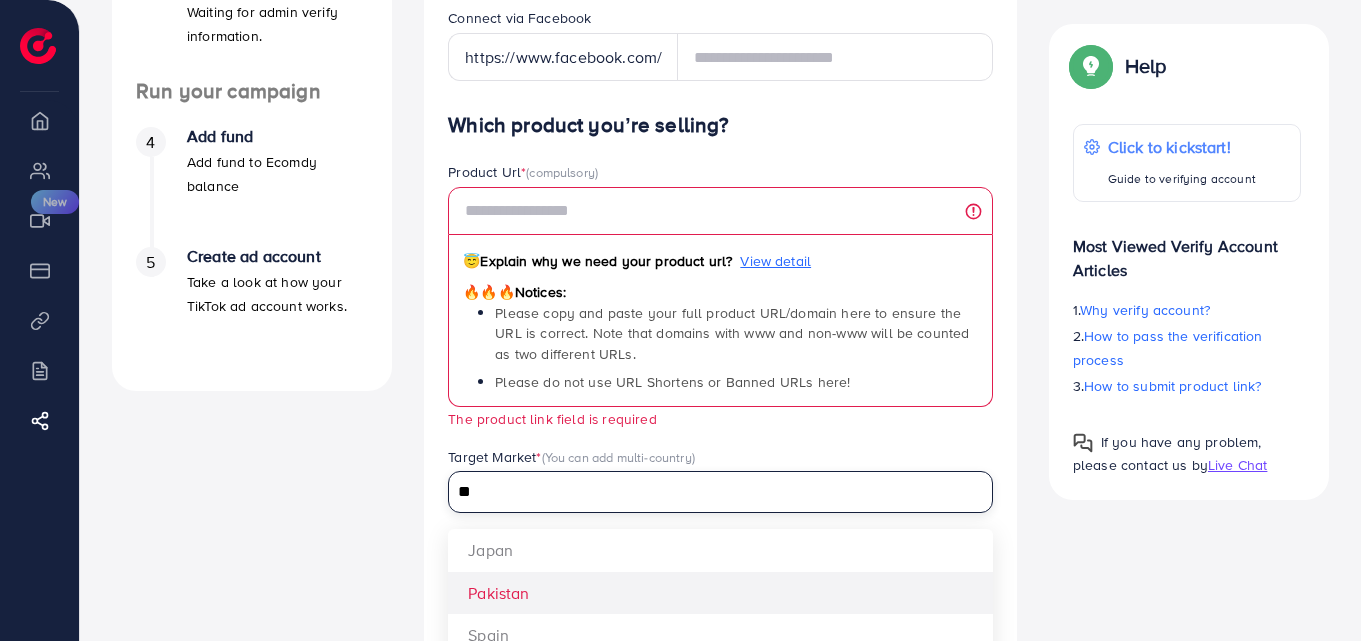 type on "**" 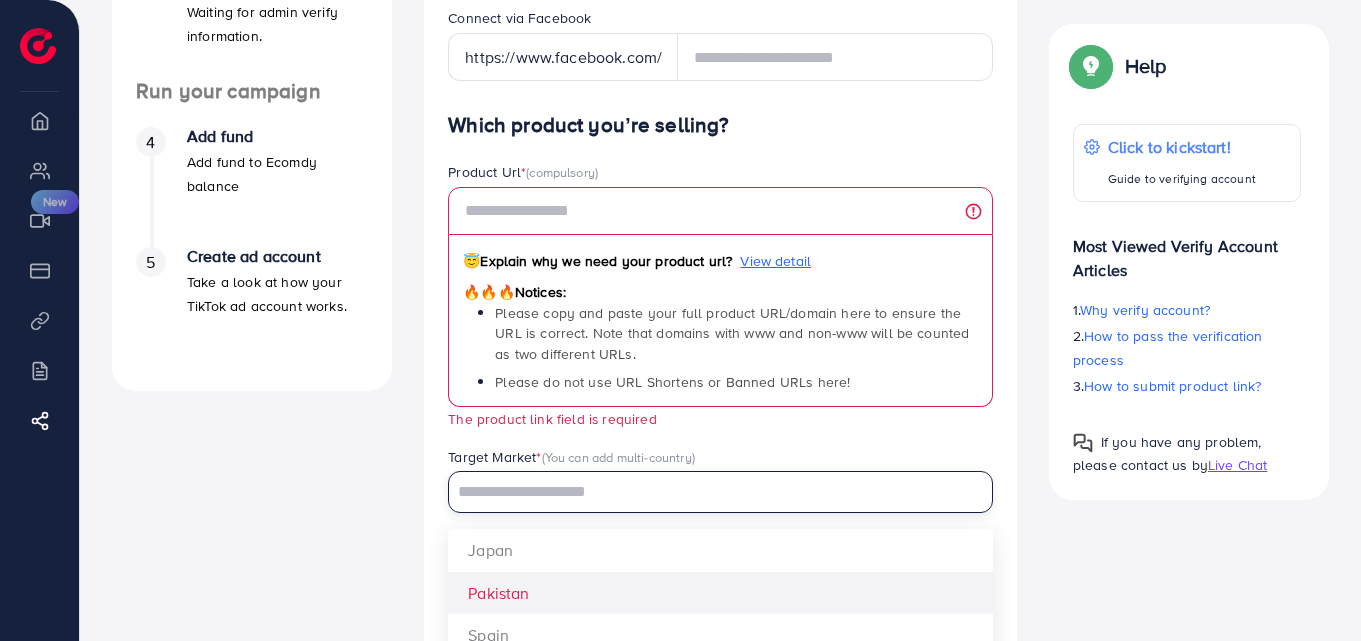 click on "Which product you’re selling? Product Url * (compulsory) 😇 Explain why we need your product url? View detail 🔥🔥🔥 Notices: Please copy and paste your full product URL/domain here to ensure the URL is correct. Note that domains with www and non-www will be counted as two different URLs. Please do not use URL Shortens or Banned URLs here! The product link field is required Target Market * (You can add multi-country) Loading... [COUNTRY] [COUNTRY] [COUNTRY] [COUNTRY] Please attach the screenshot of your admin site from your website/store/seller center/landing page that you submitted above. View example Notices: You should log in to your website and take a screenshot from there. The image will include the URL (domain) of your admin site. Format: JPG, PNG, JPEG Maximum size: 5MB 🔥" at bounding box center (720, 582) 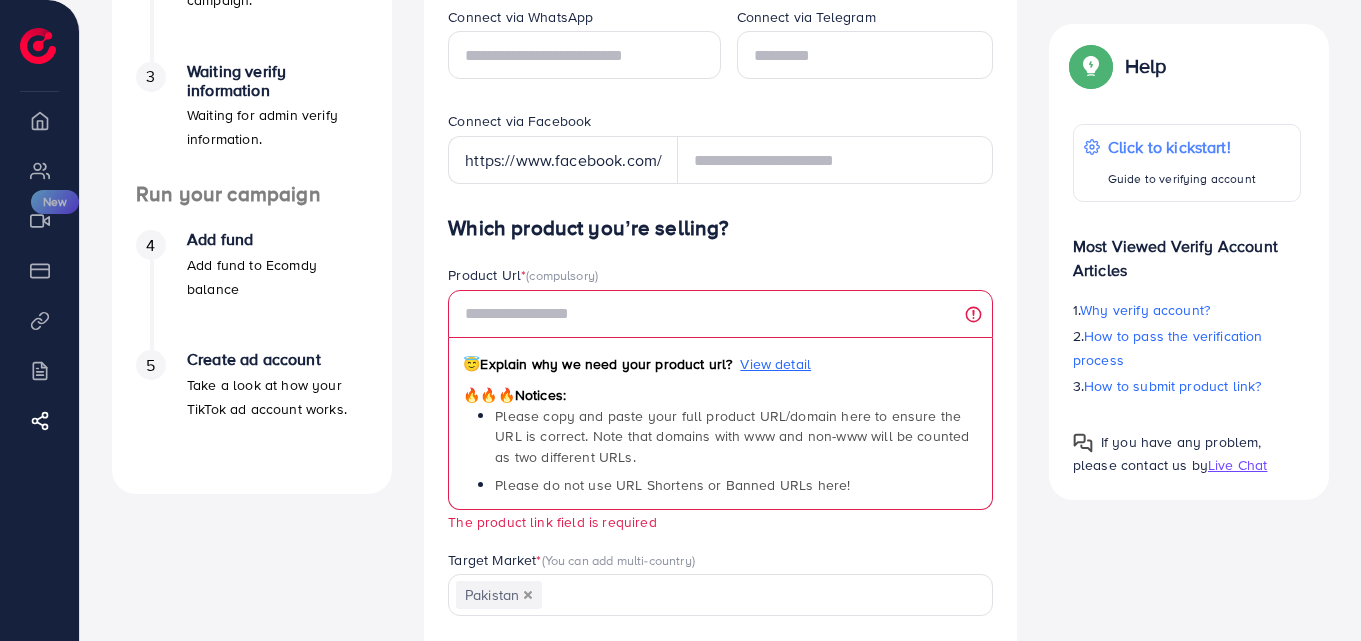 scroll, scrollTop: 418, scrollLeft: 0, axis: vertical 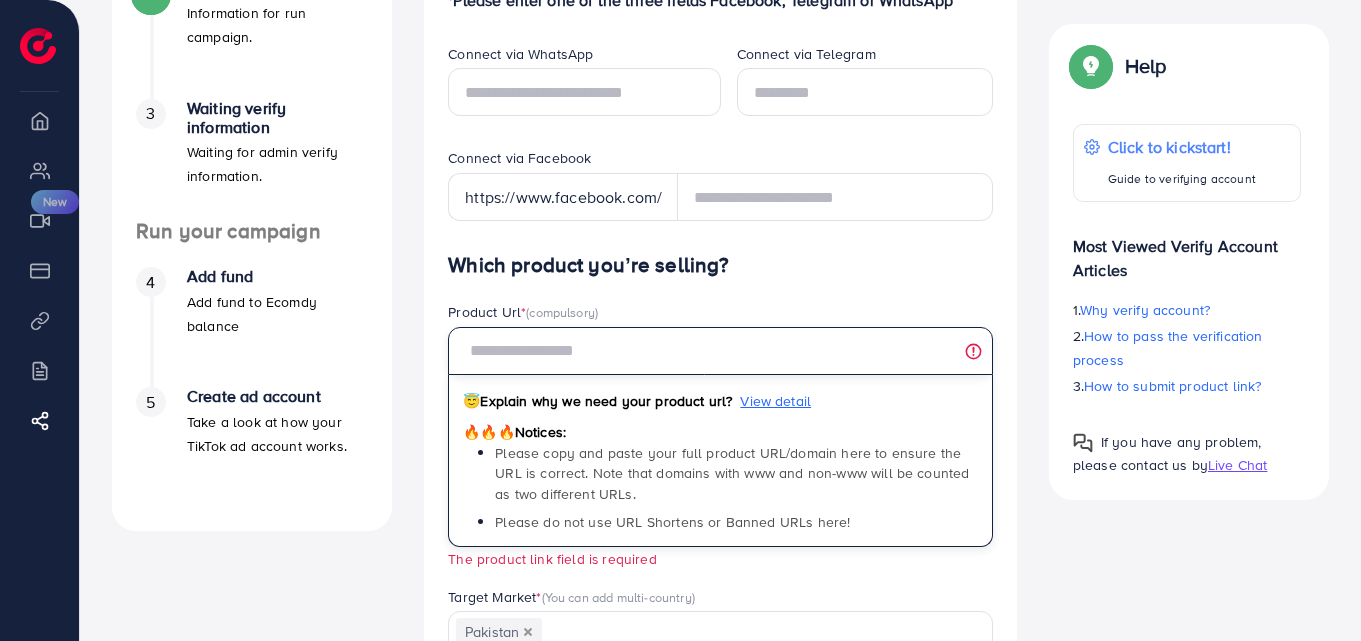 click at bounding box center (720, 351) 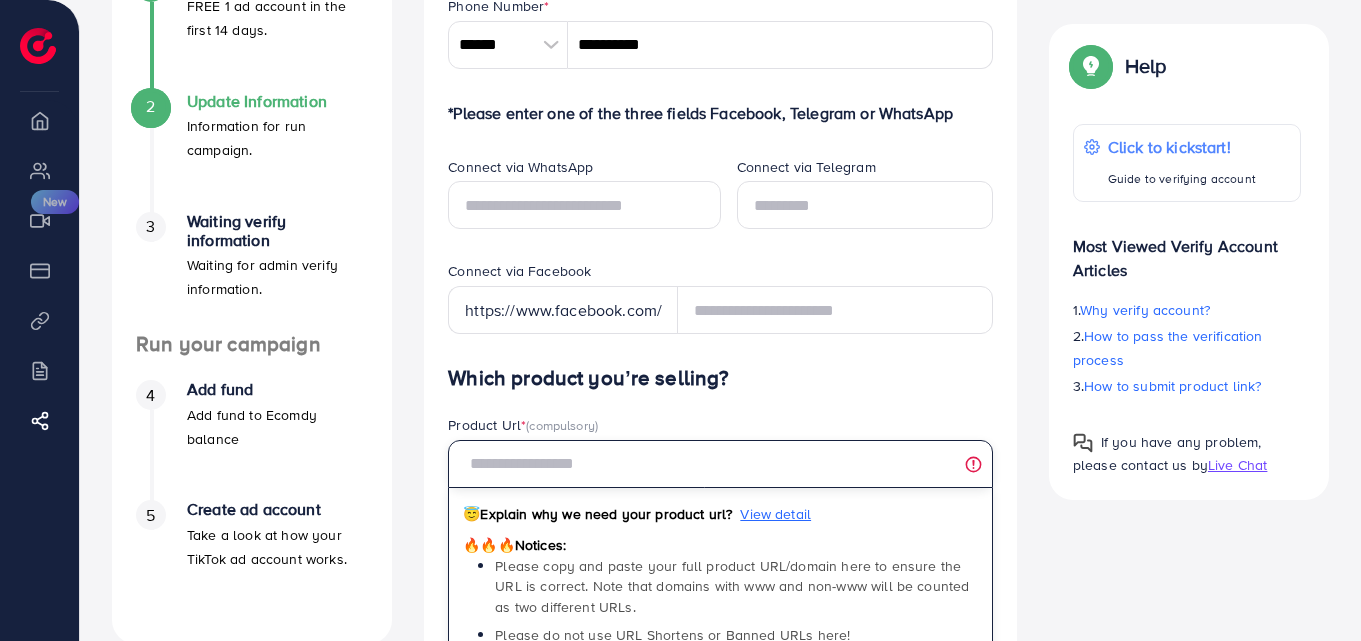 scroll, scrollTop: 291, scrollLeft: 0, axis: vertical 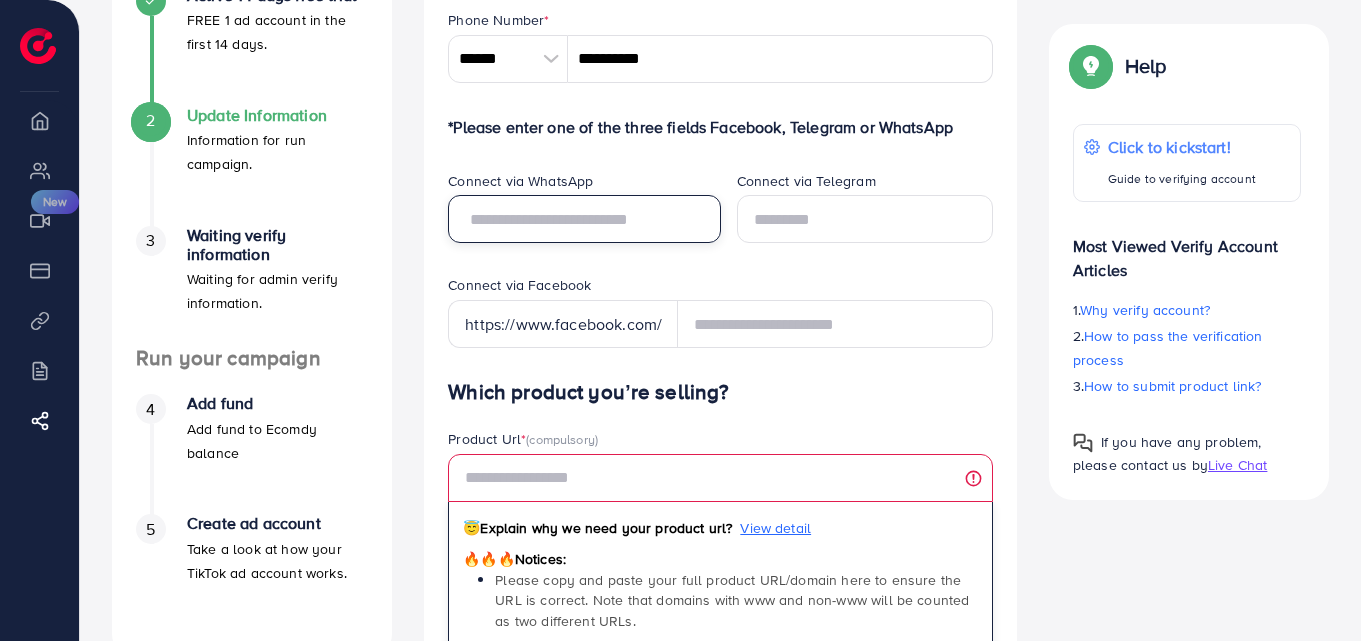 click at bounding box center (584, 219) 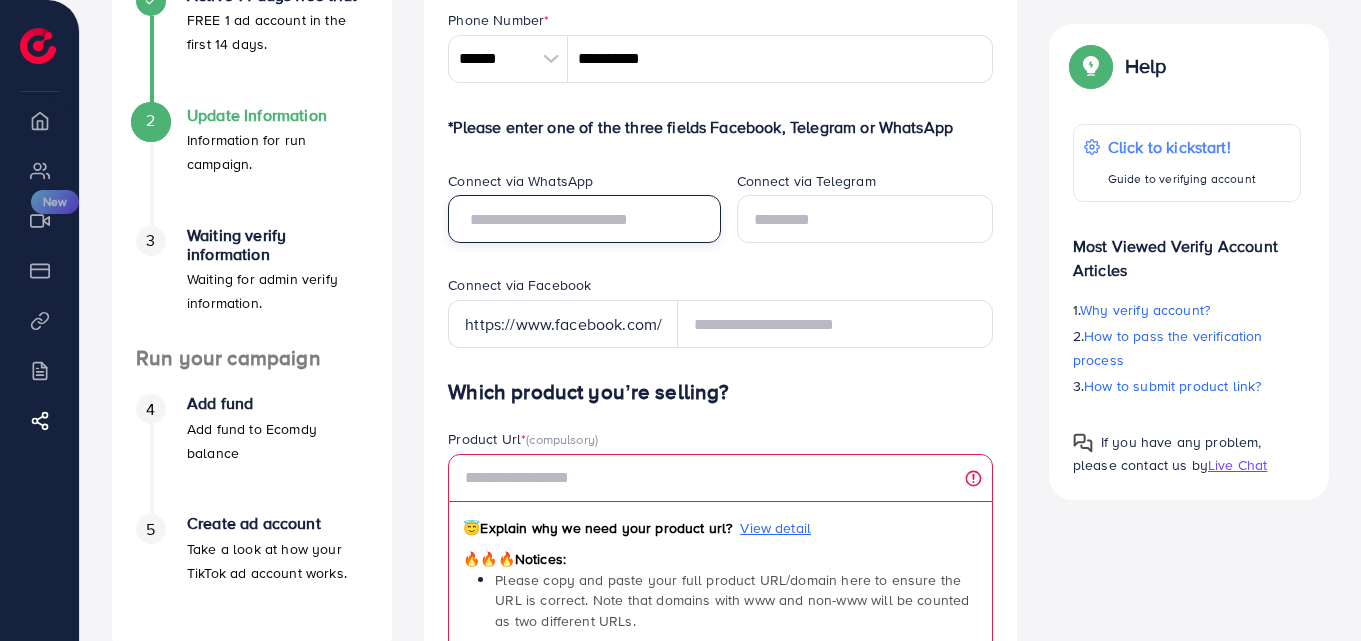 click at bounding box center (584, 219) 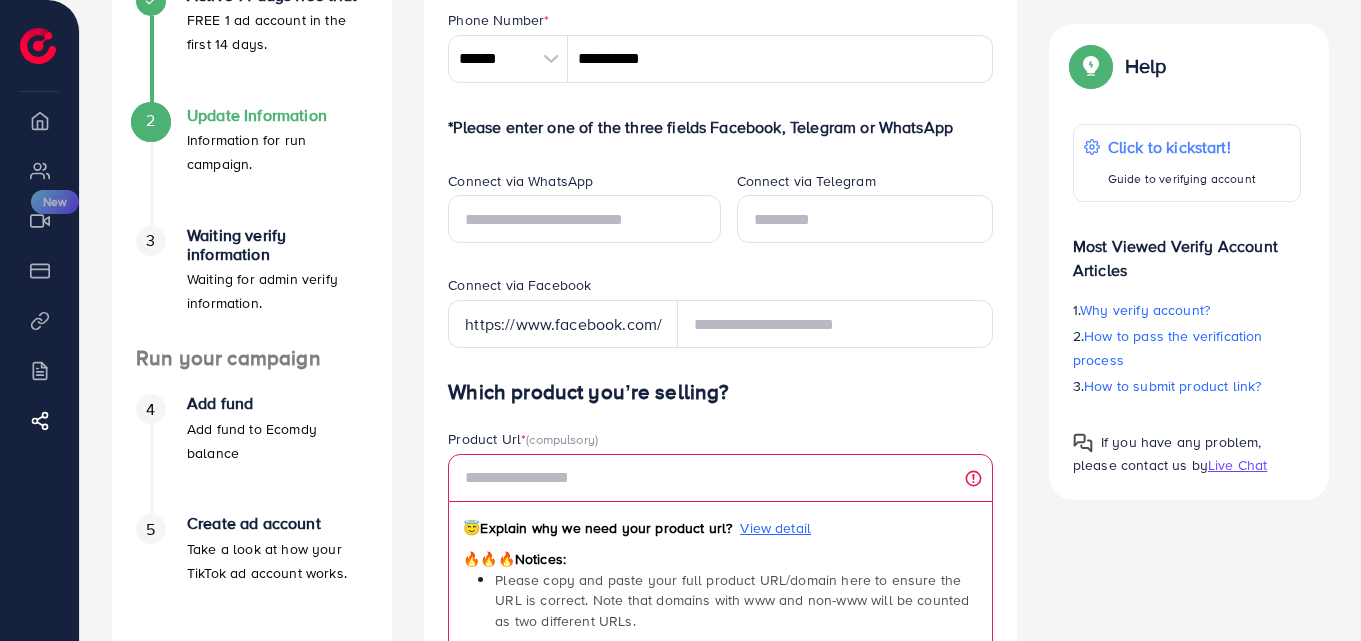 click on "The verification process will be rejected if your personal contact is invalid Phone Number * [PHONE] A B C D E F G H I J K L M N O P Q R S T U V W X Y Z search no result [COUNTRY] [COUNTRY CODE] *[PHONE] Please enter one of the three fields Facebook, Telegram or WhatsApp Connect via WhatsApp Connect via Telegram Connect via Facebook https://www.facebook.com/ Which product you’re selling? Product Url * (compulsory) 😇 Explain why we need your product url? View detail 🔥🔥🔥 Notices: Please copy and paste your full product URL/domain here to ensure the URL is correct. Note that domains with www and non-www will be counted as two different URLs. Please do not use URL Shortens or Banned URLs here! The product link field is required Target Market * (You can add multi-country) [COUNTRY] Loading... Add store screenshot attachment (Optional) View example Notices: Format: JPG, PNG, JPEG Maximum size: 5MB 🔥" at bounding box center [720, 663] 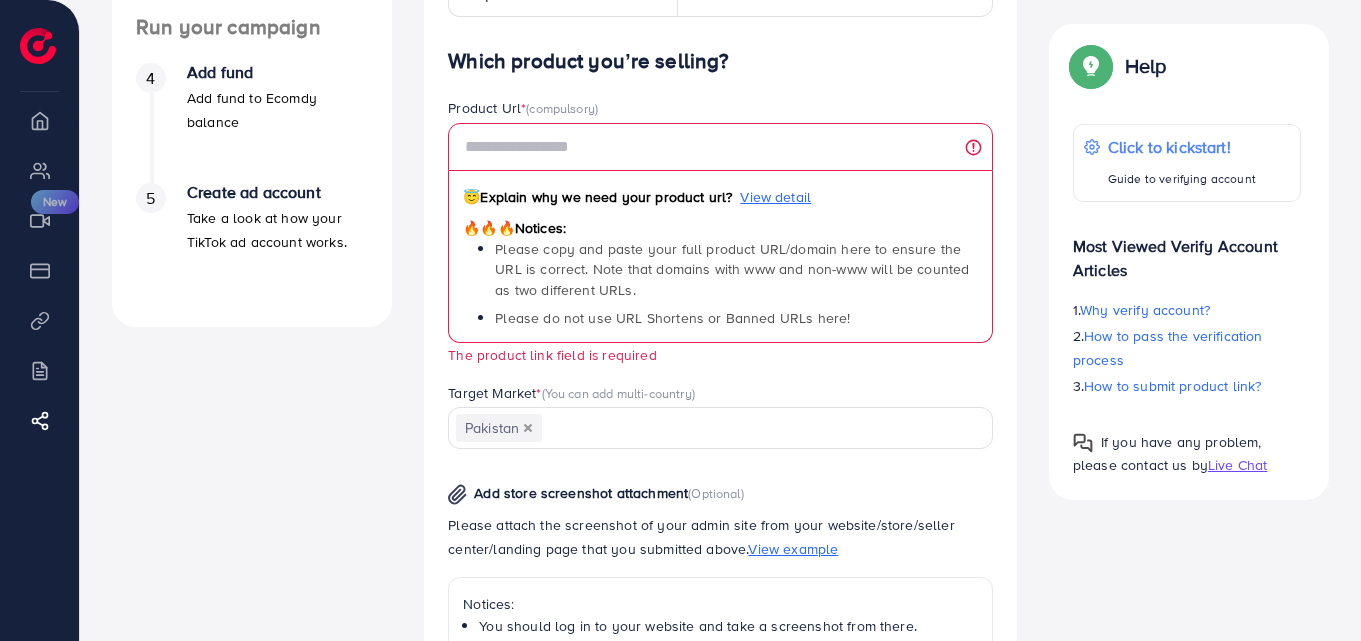 scroll, scrollTop: 631, scrollLeft: 0, axis: vertical 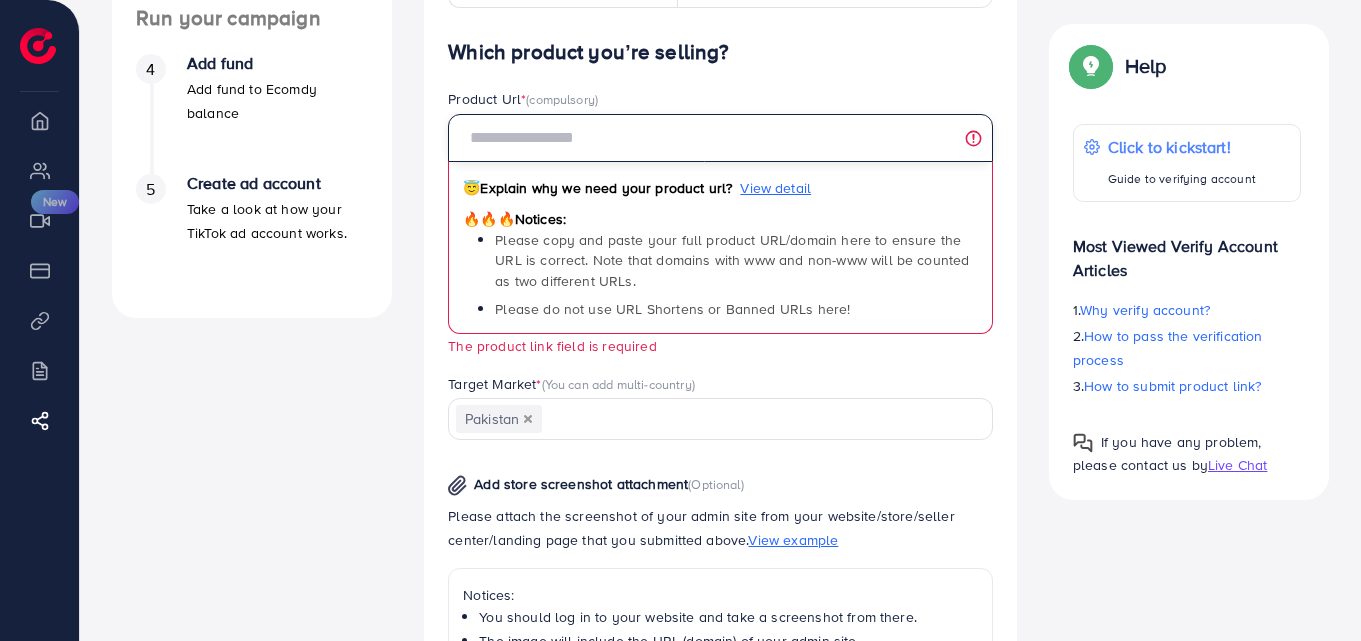 click at bounding box center [720, 138] 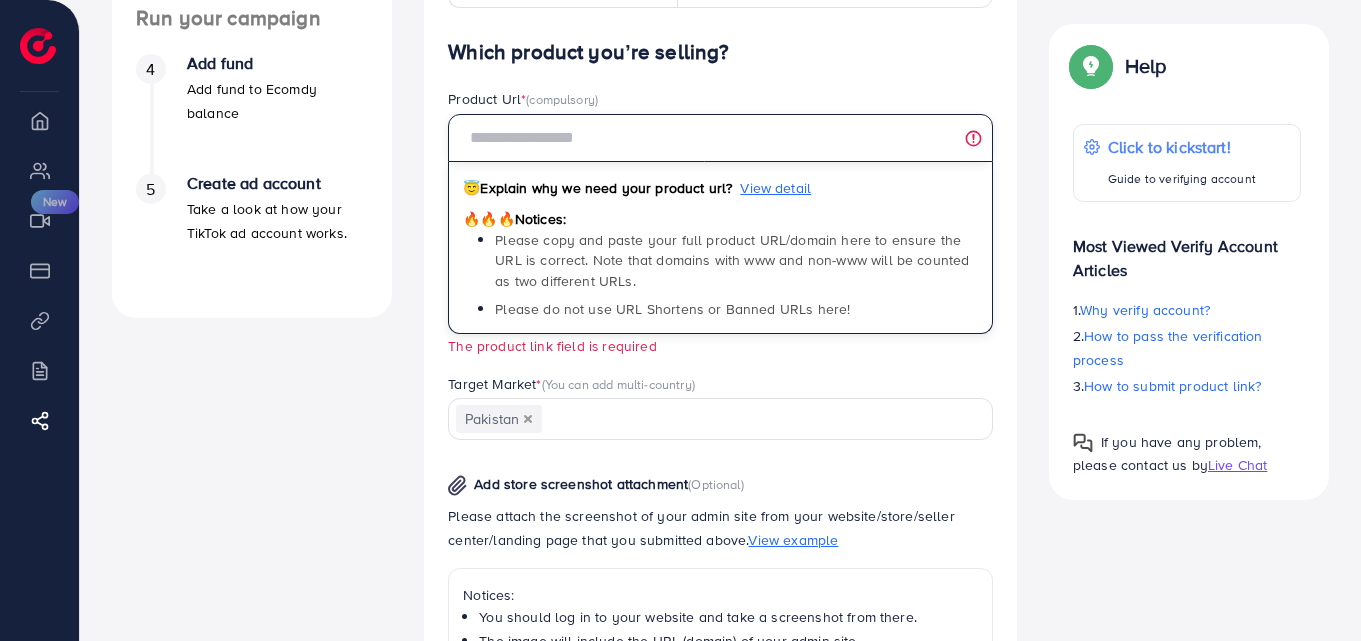 click at bounding box center [720, 138] 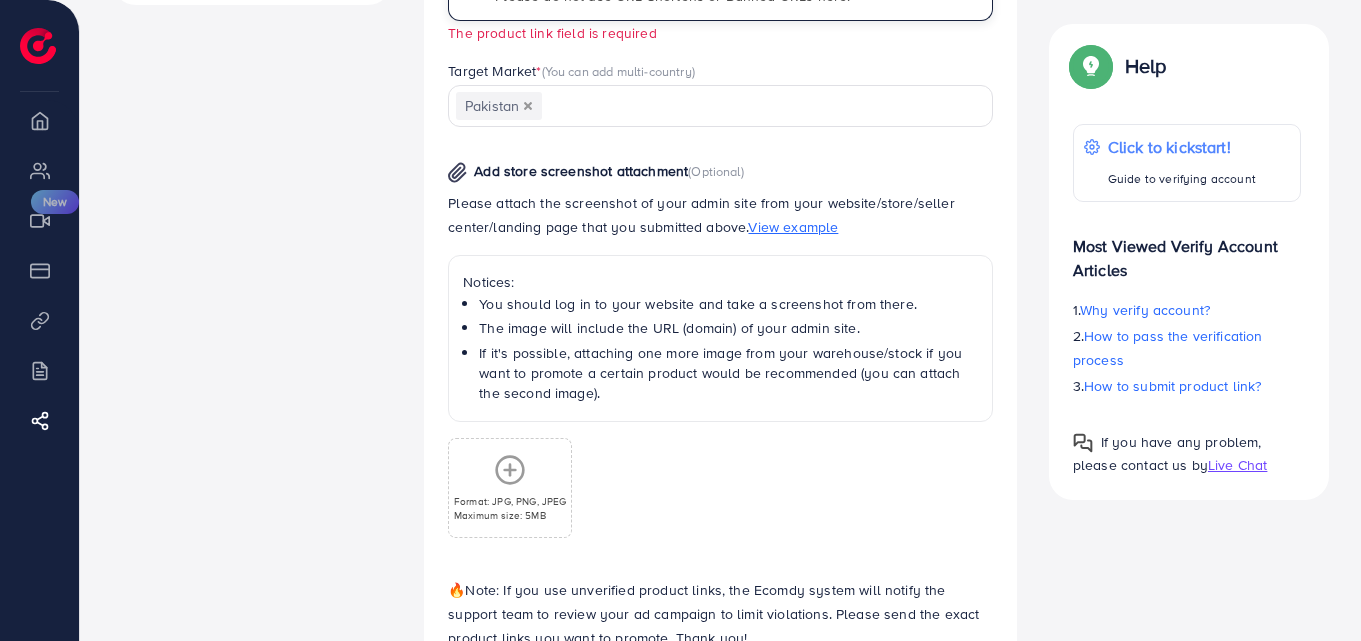 scroll, scrollTop: 945, scrollLeft: 0, axis: vertical 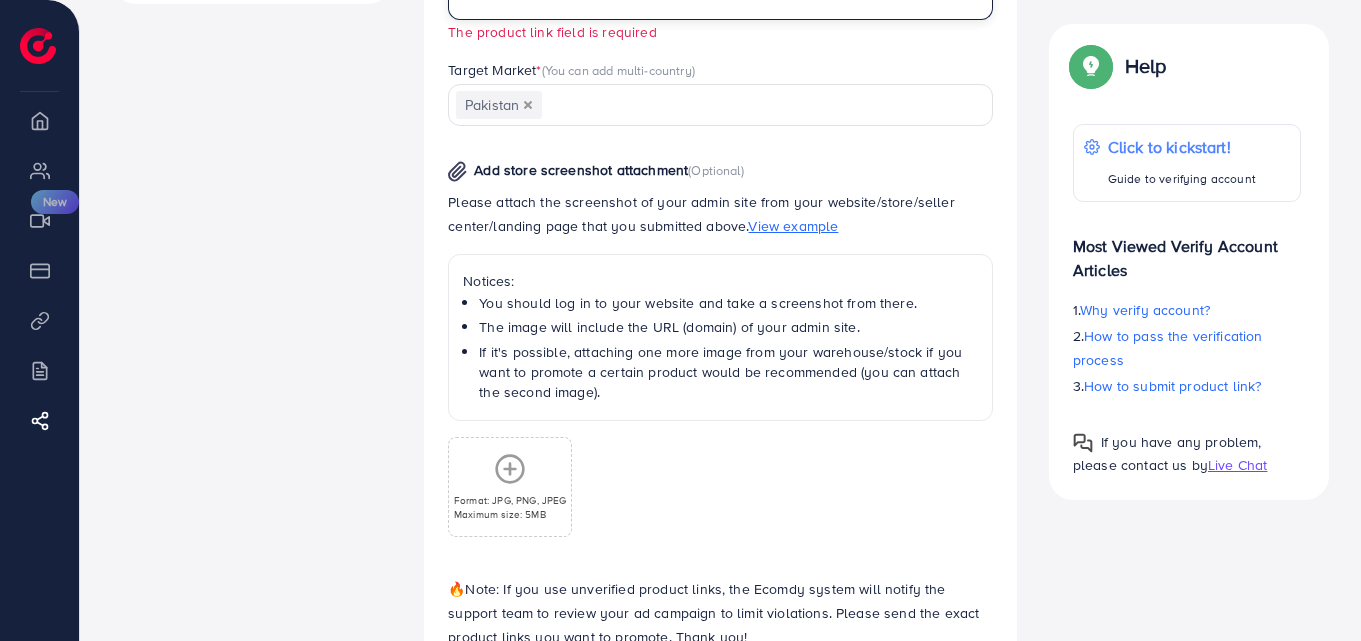 click on "Format: JPG, PNG, JPEG   Maximum size: 5MB" at bounding box center [510, 487] 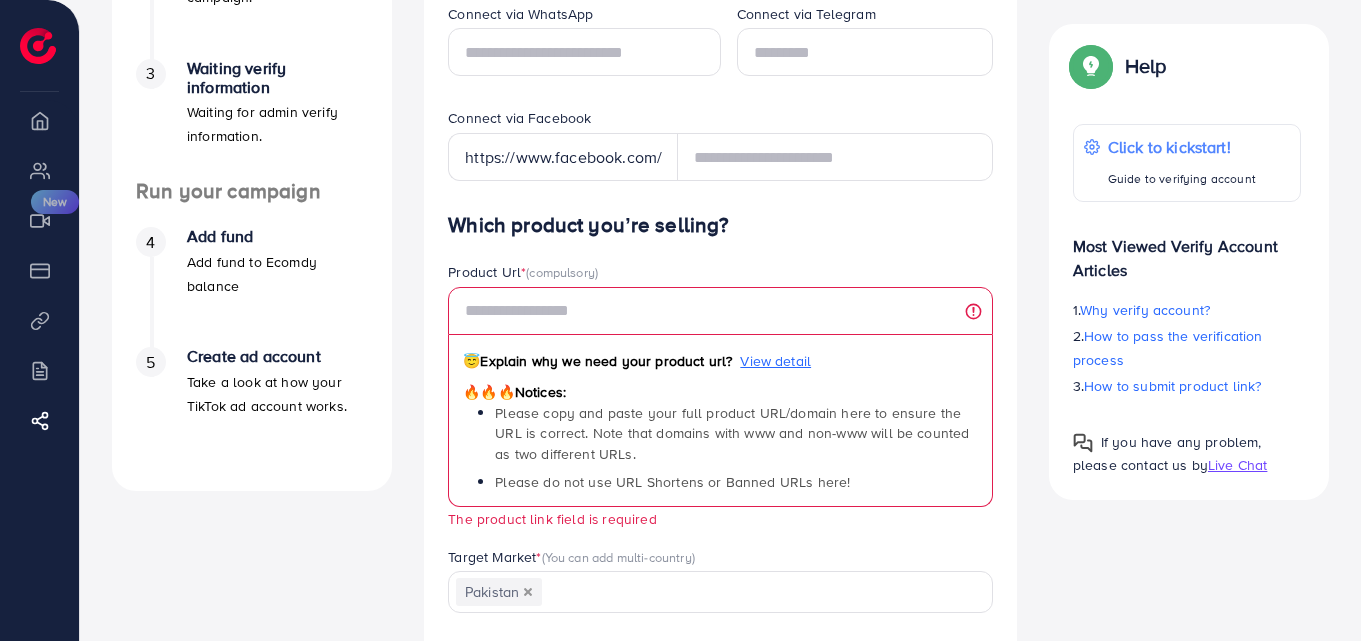 scroll, scrollTop: 425, scrollLeft: 0, axis: vertical 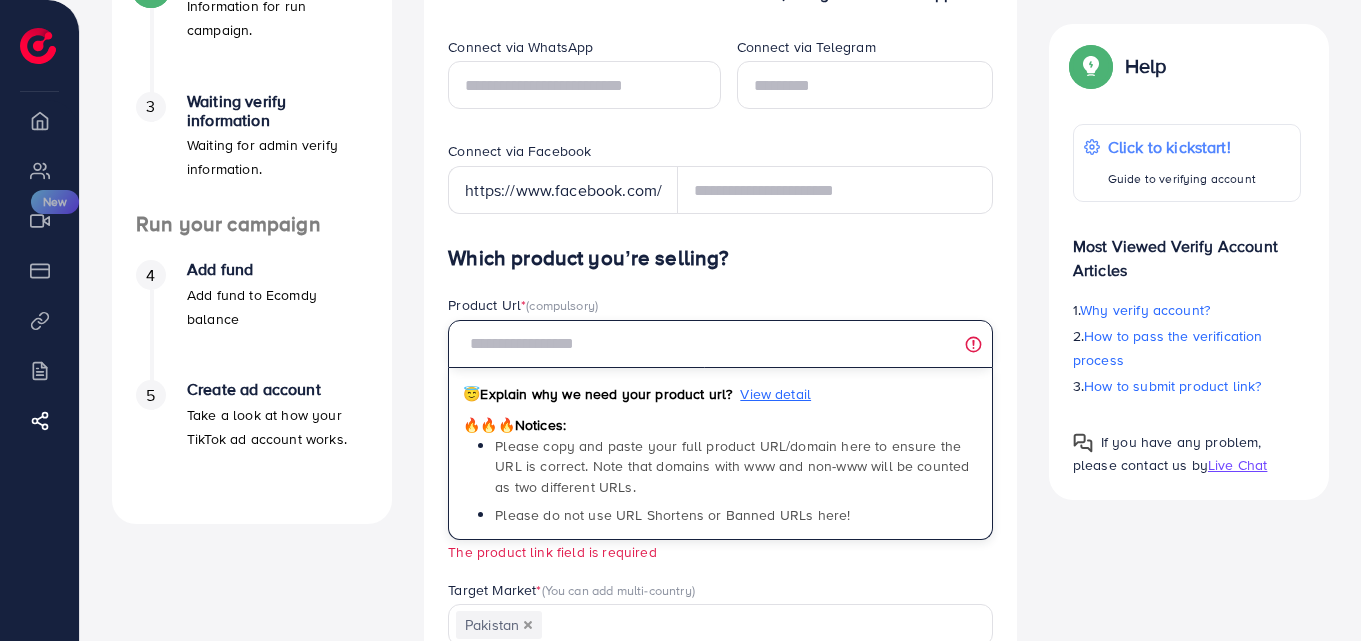 click at bounding box center (720, 344) 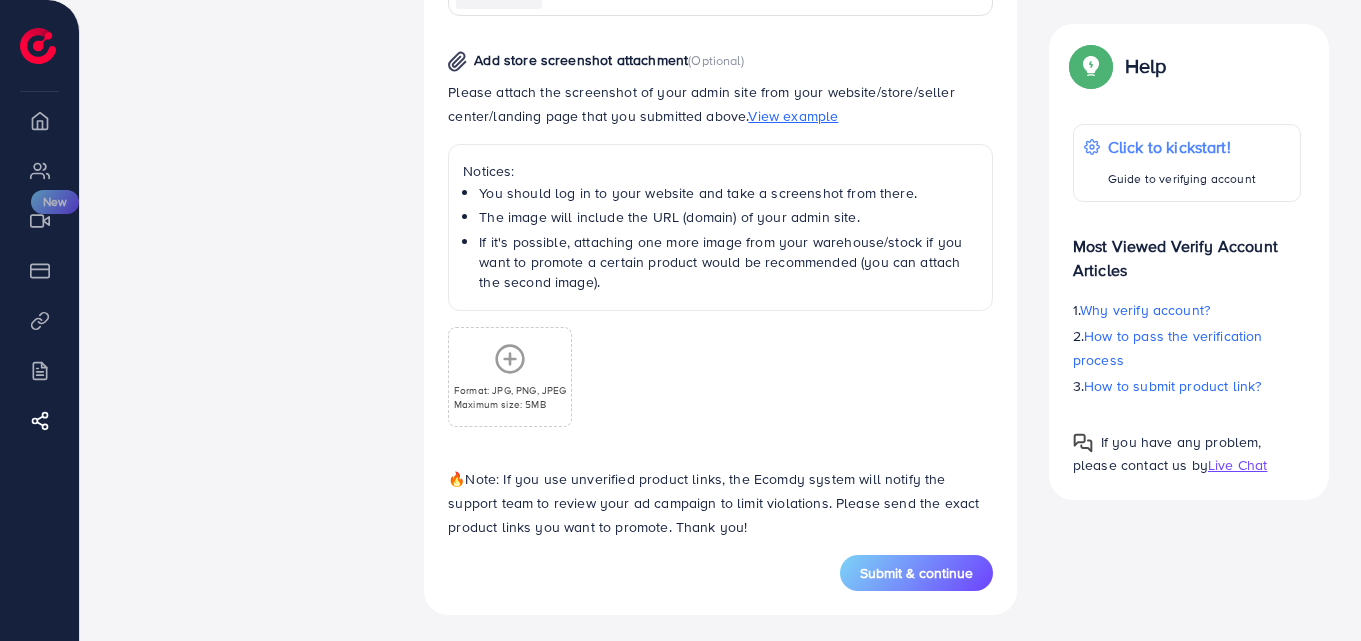 scroll, scrollTop: 1061, scrollLeft: 0, axis: vertical 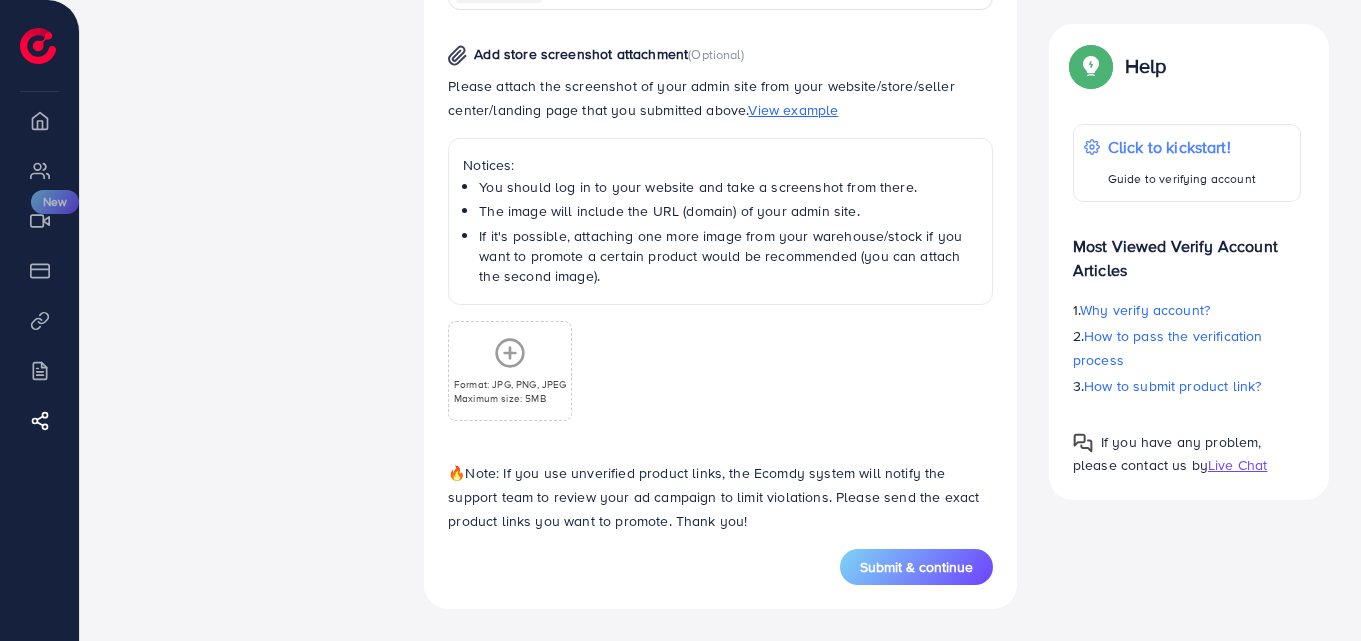 click on "Format: JPG, PNG, JPEG   Maximum size: 5MB" at bounding box center [510, 371] 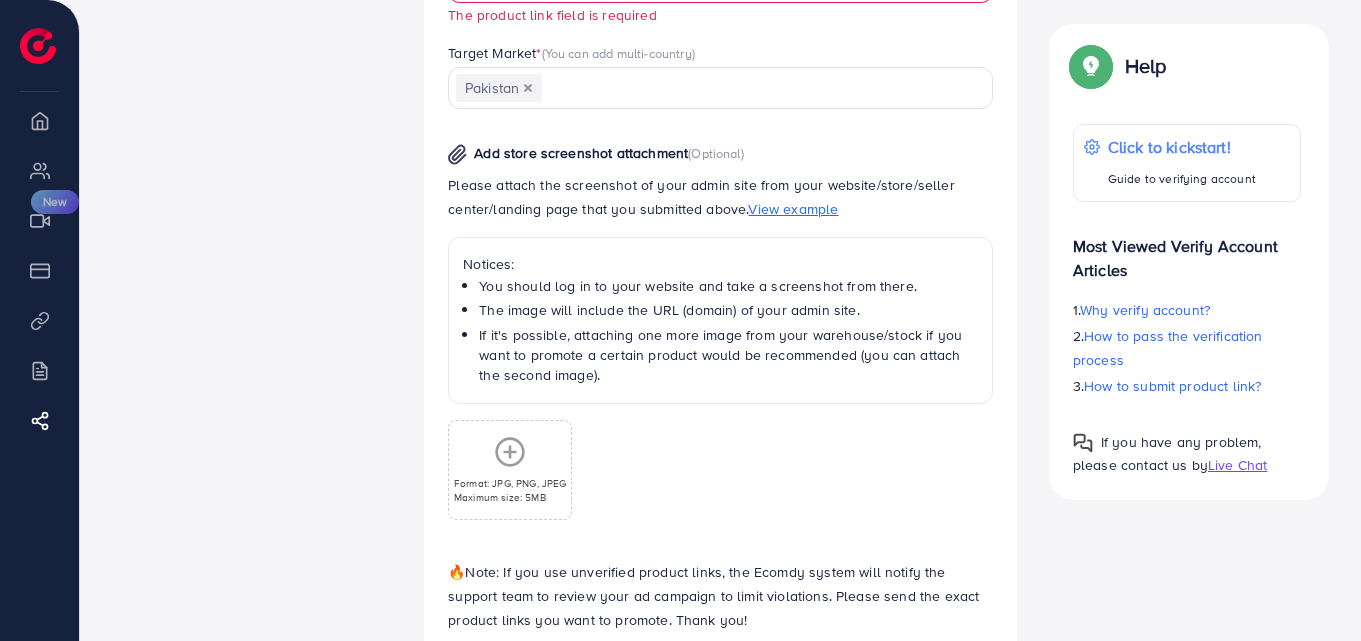 scroll, scrollTop: 961, scrollLeft: 0, axis: vertical 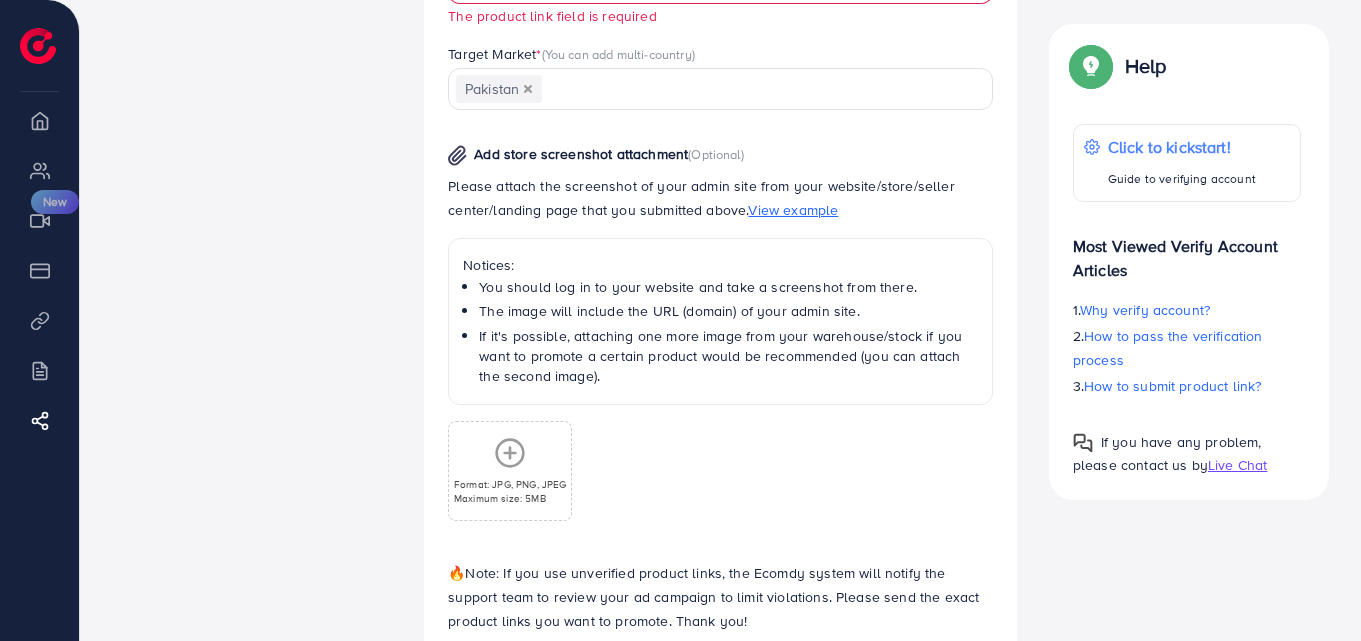 click on "View example" at bounding box center [793, 210] 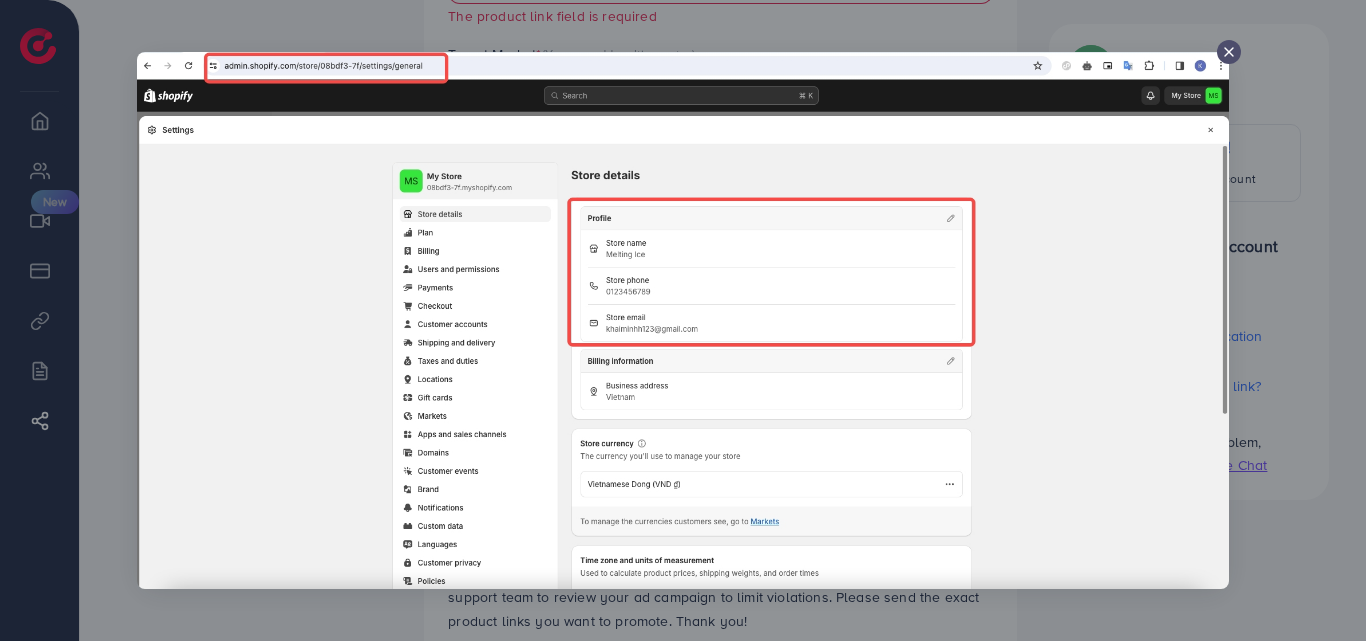 click 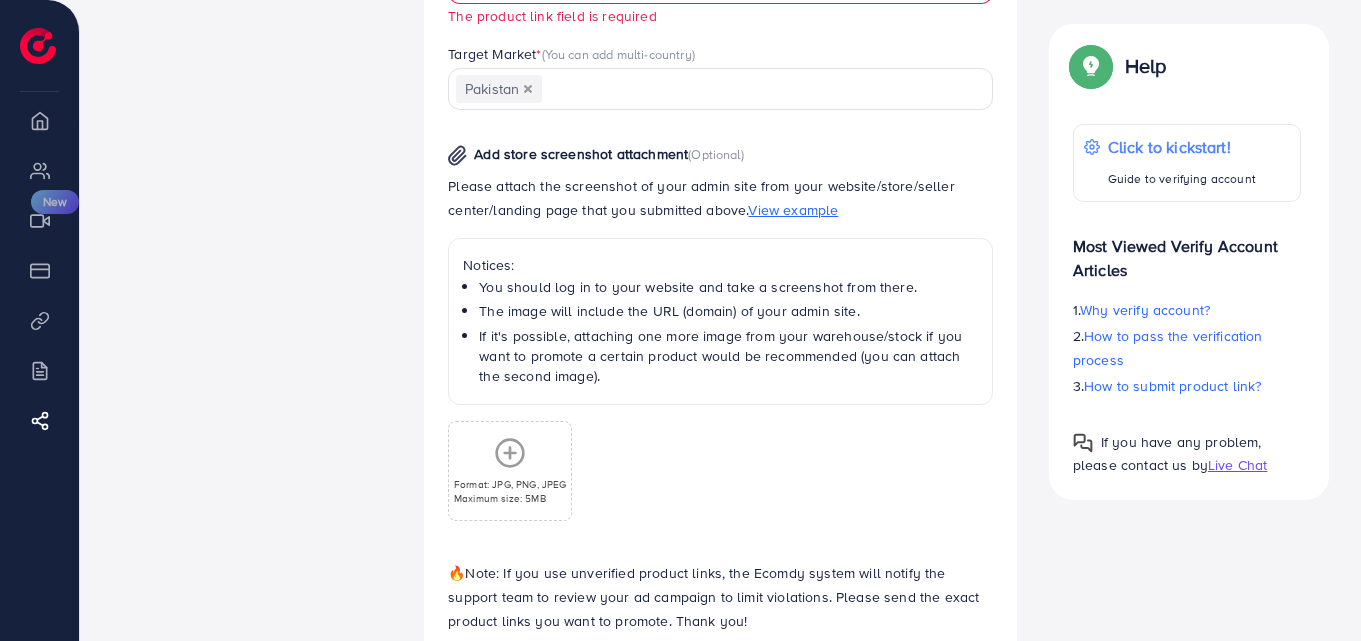 click on "Format: JPG, PNG, JPEG   Maximum size: 5MB" at bounding box center [510, 471] 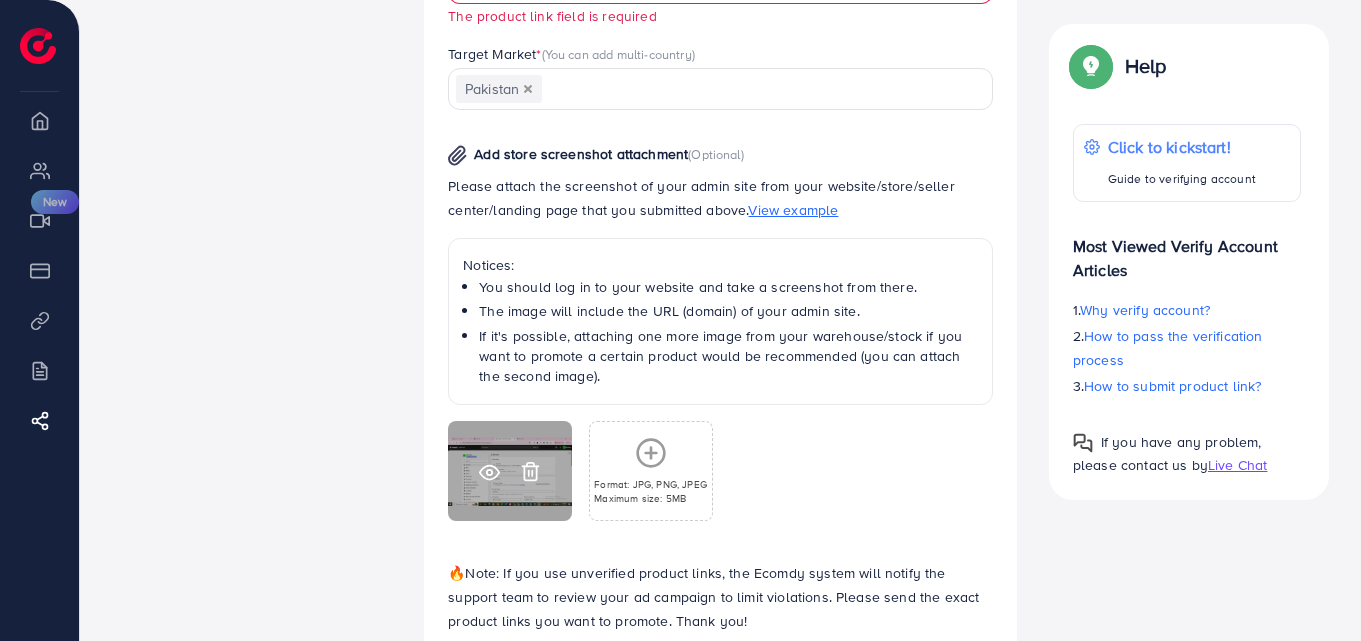 click 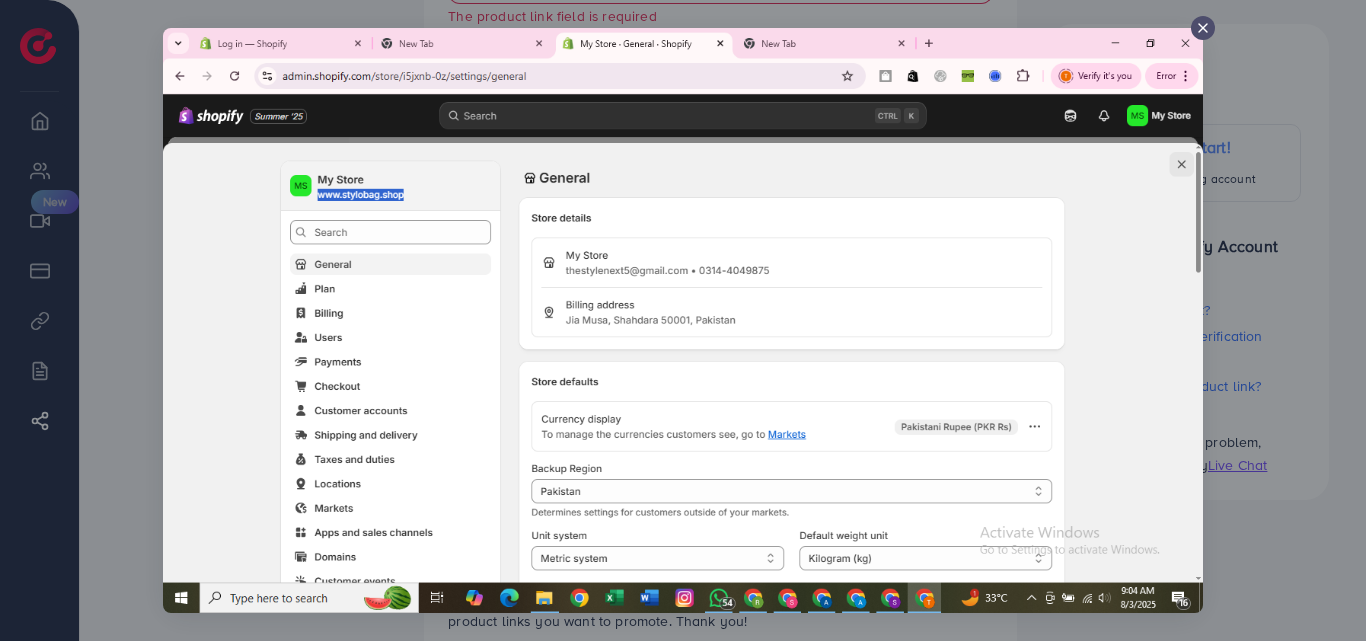 click 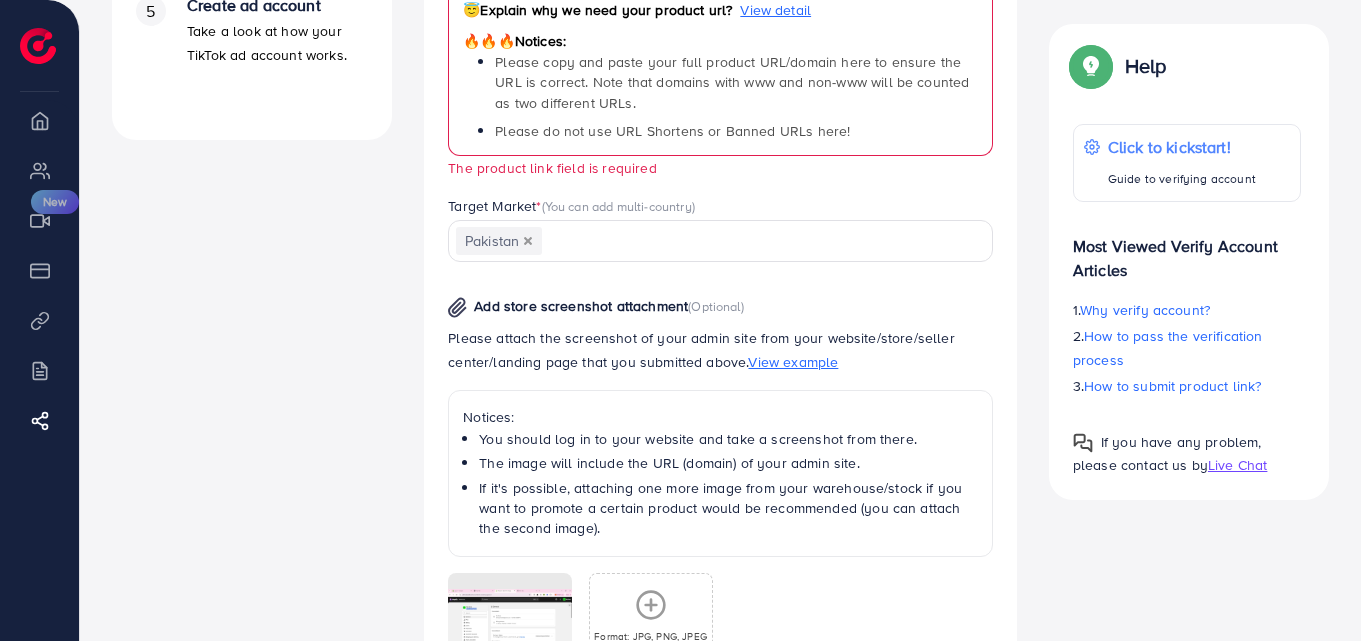scroll, scrollTop: 1001, scrollLeft: 0, axis: vertical 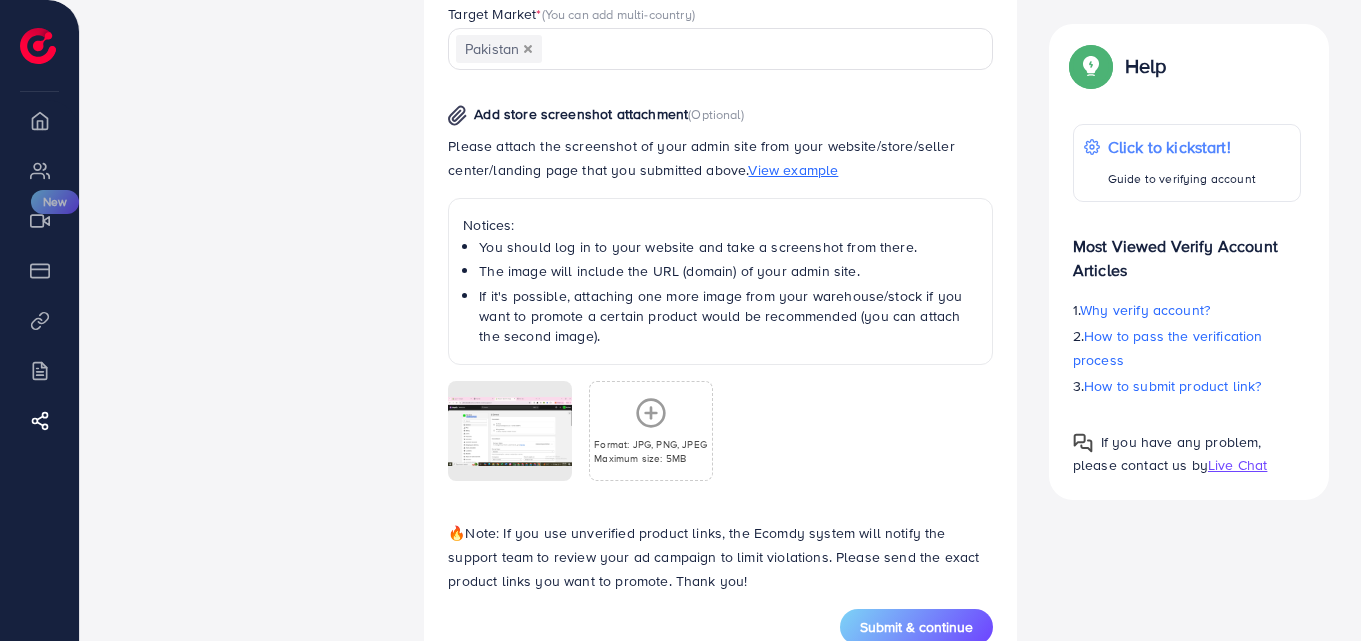 click on "Format: JPG, PNG, JPEG" at bounding box center (650, 444) 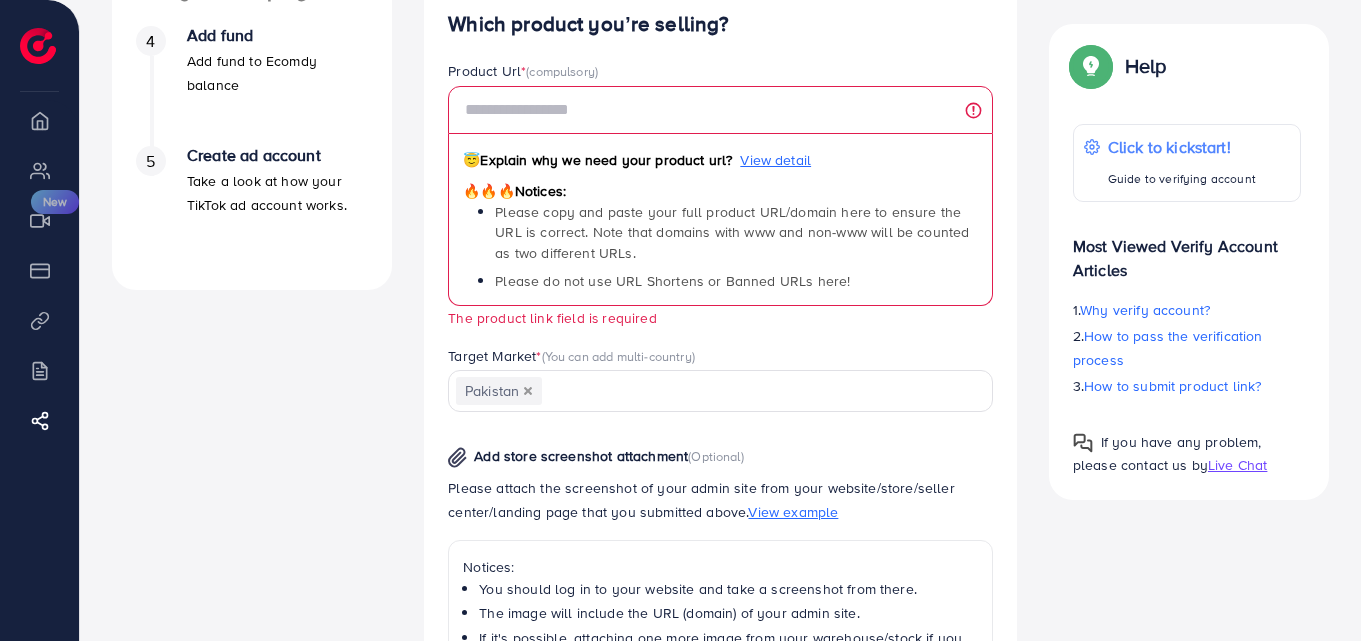 scroll, scrollTop: 508, scrollLeft: 0, axis: vertical 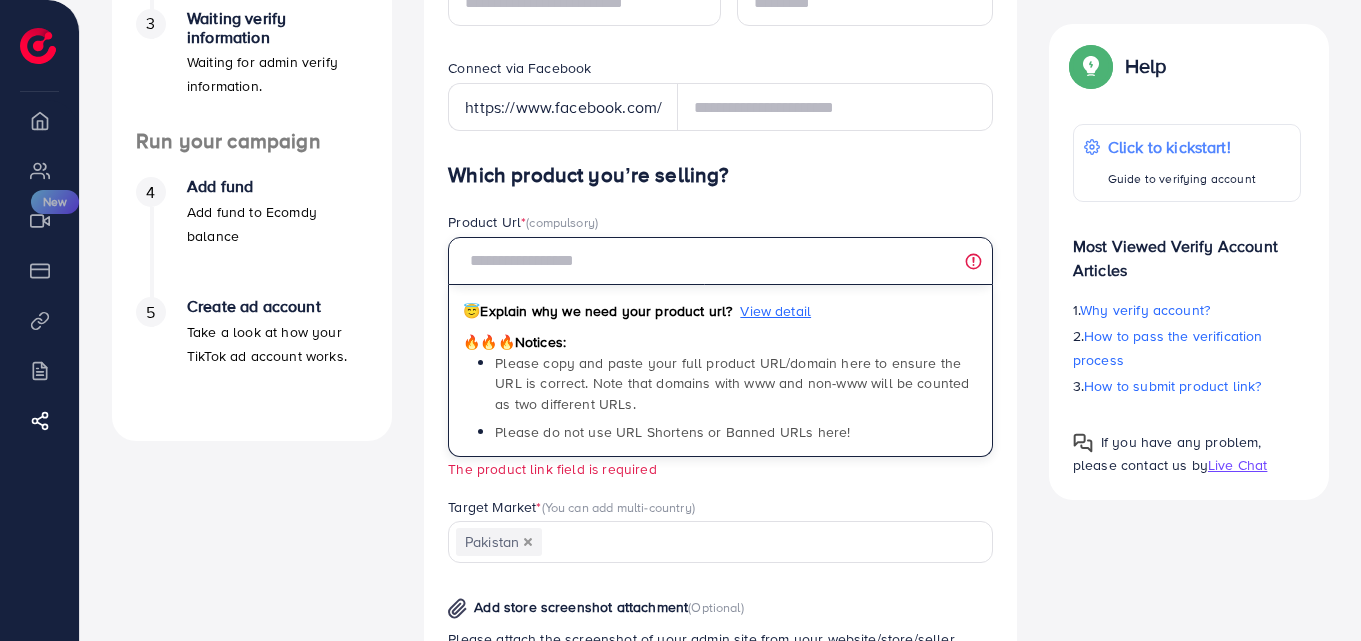 click at bounding box center (720, 261) 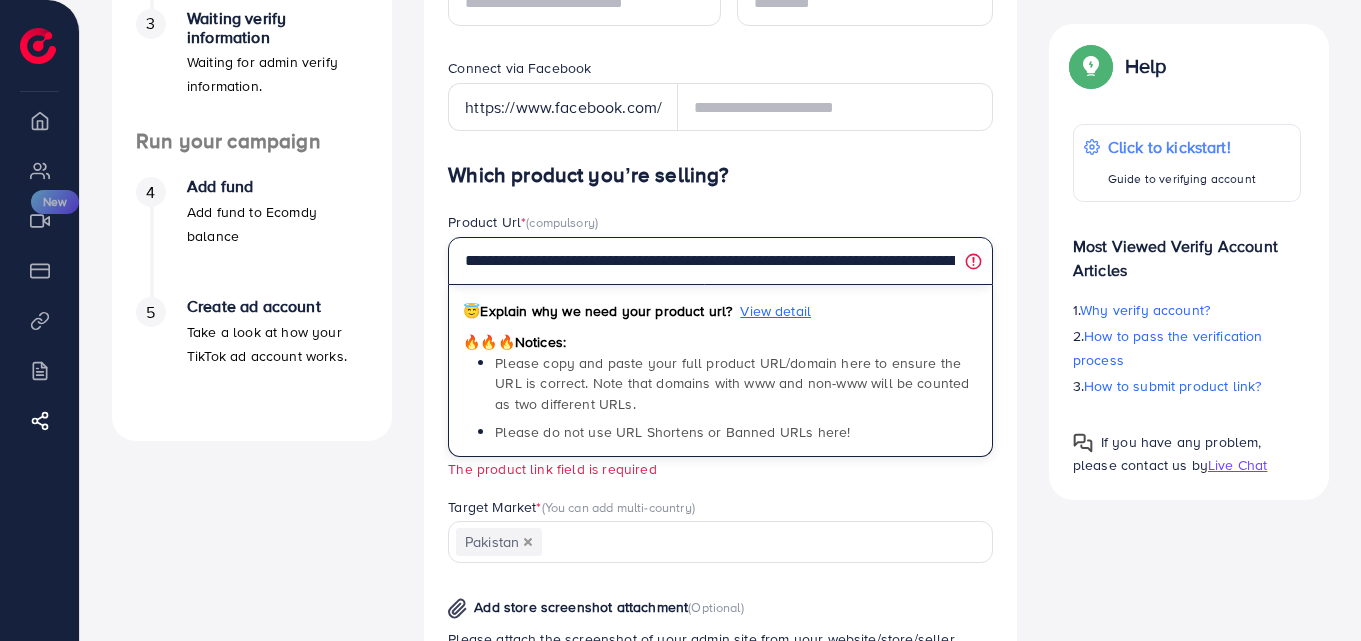 scroll, scrollTop: 0, scrollLeft: 536, axis: horizontal 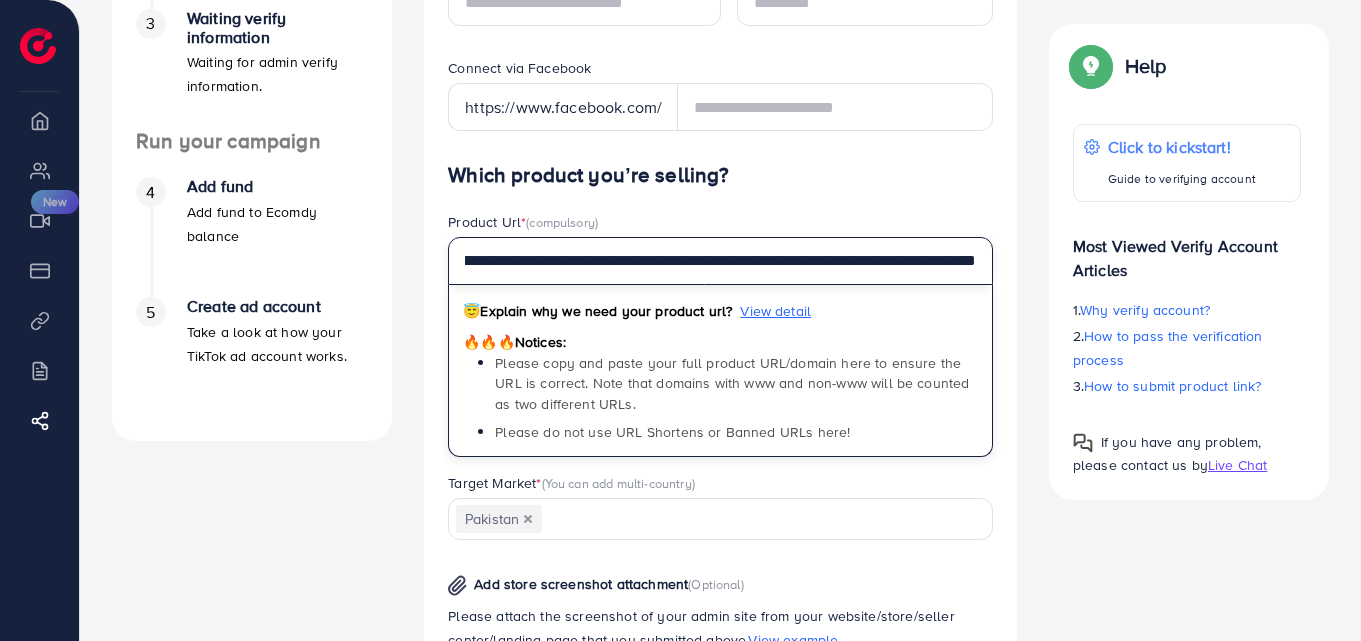type on "**********" 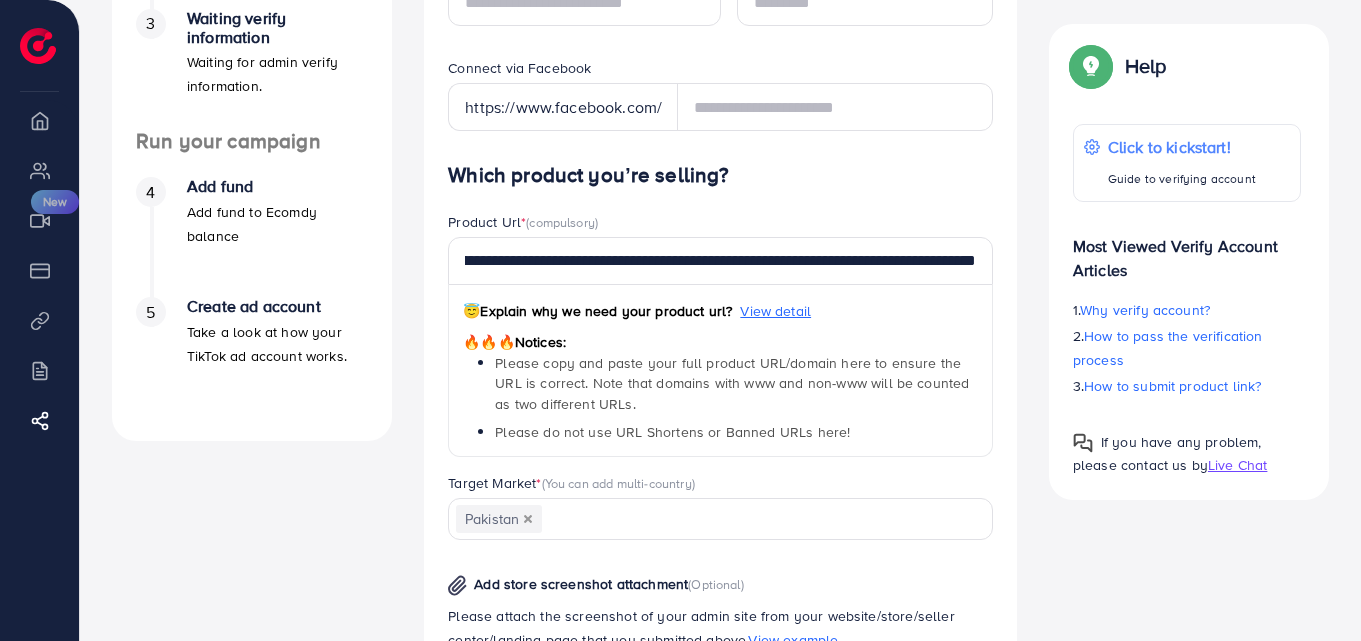 scroll, scrollTop: 0, scrollLeft: 0, axis: both 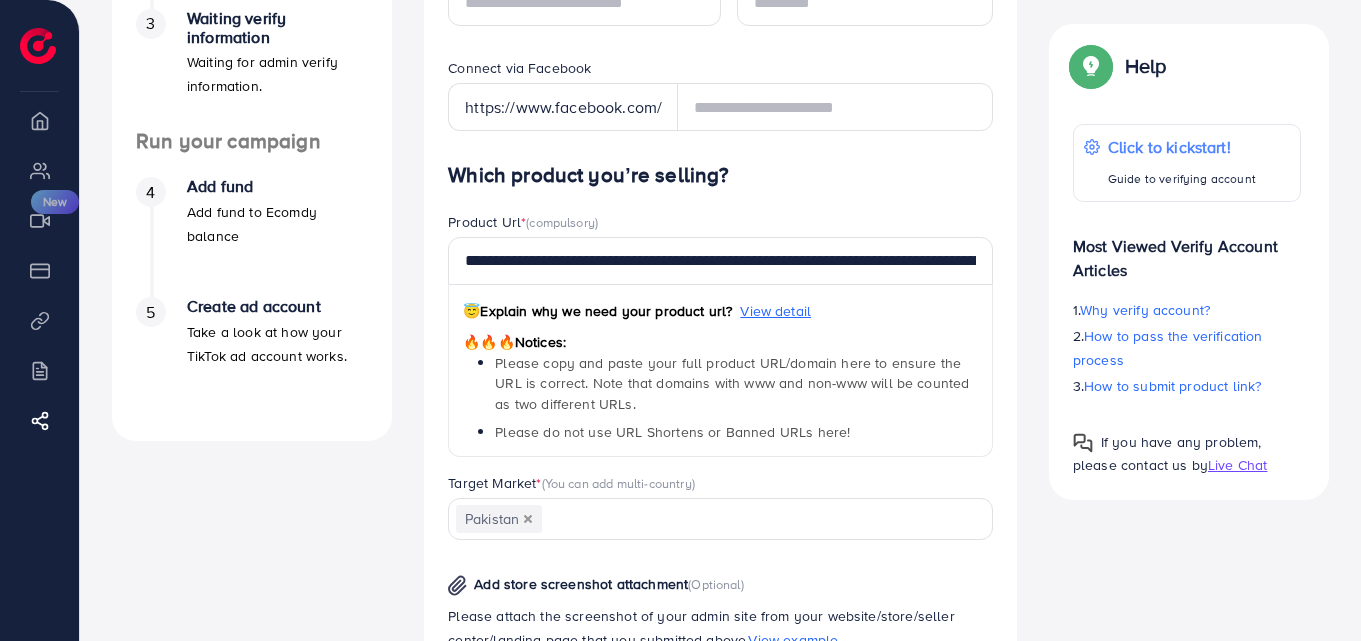 click on "Help   Help   Click to kickstart!   Guide to verifying account   Most Viewed Verify Account Articles   1.  Why verify account?  2.  How to pass the verification process  3.  How to submit product link?  If you have any problem, please contact us by   Live Chat" at bounding box center [1189, 262] 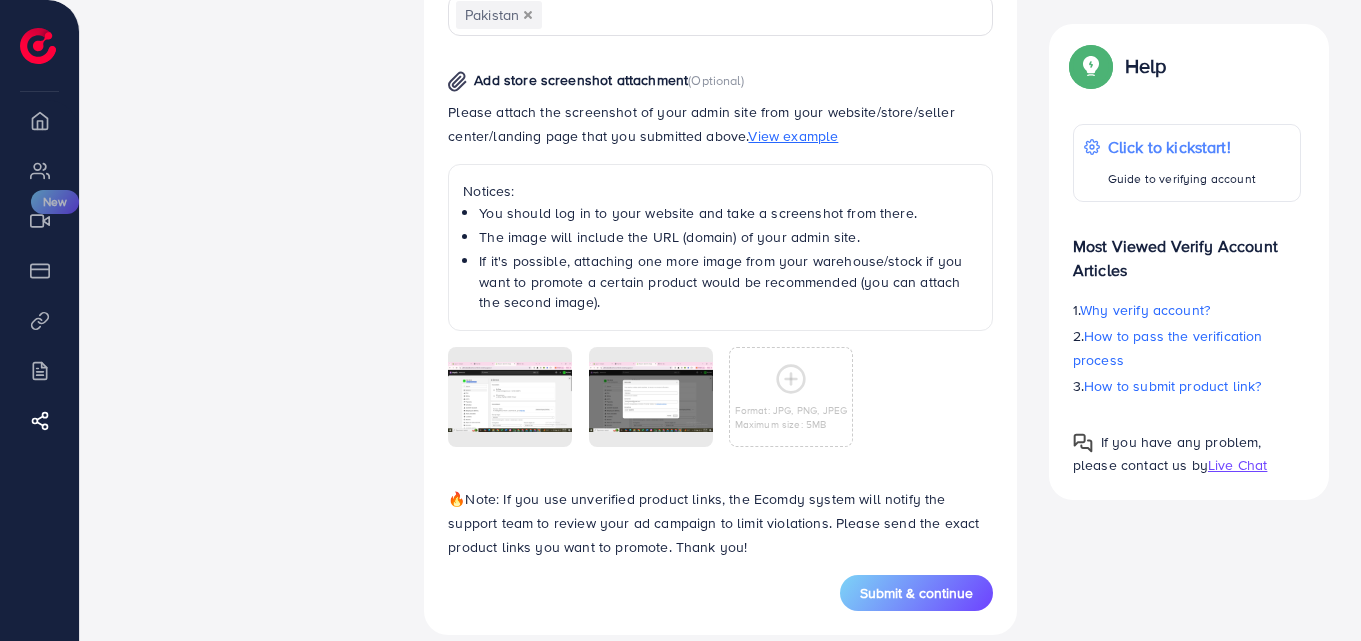 scroll, scrollTop: 1038, scrollLeft: 0, axis: vertical 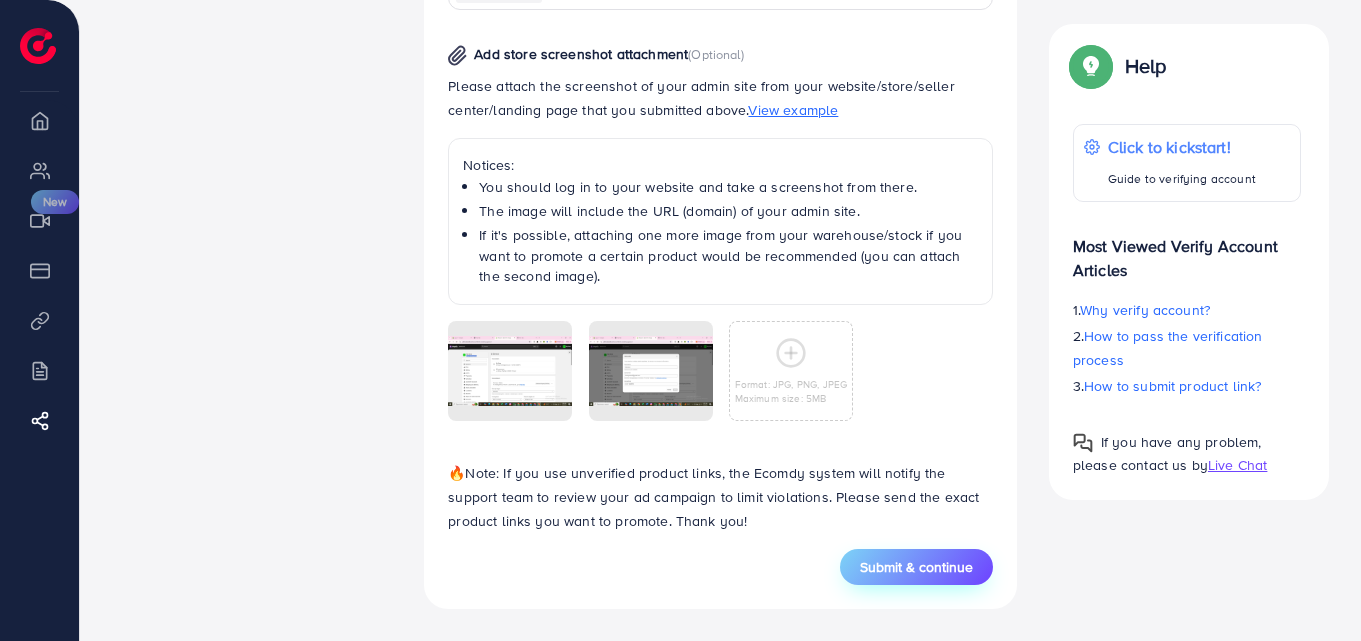 click on "Submit & continue" at bounding box center [916, 567] 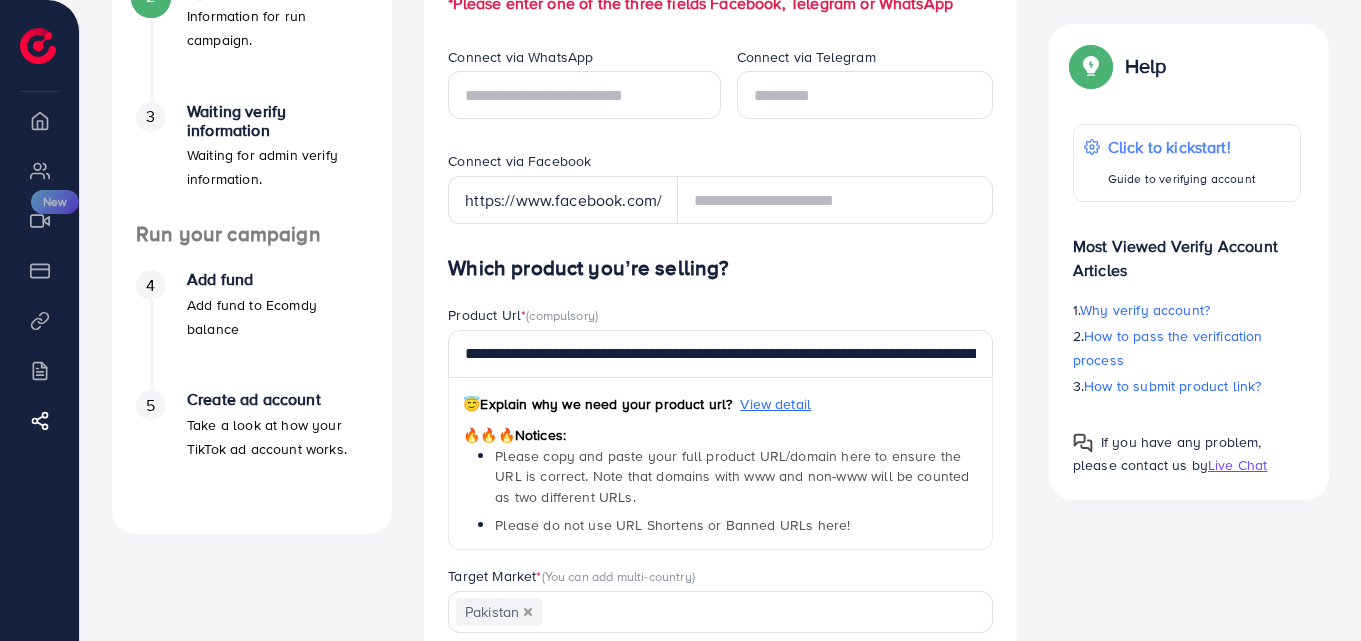 scroll, scrollTop: 406, scrollLeft: 0, axis: vertical 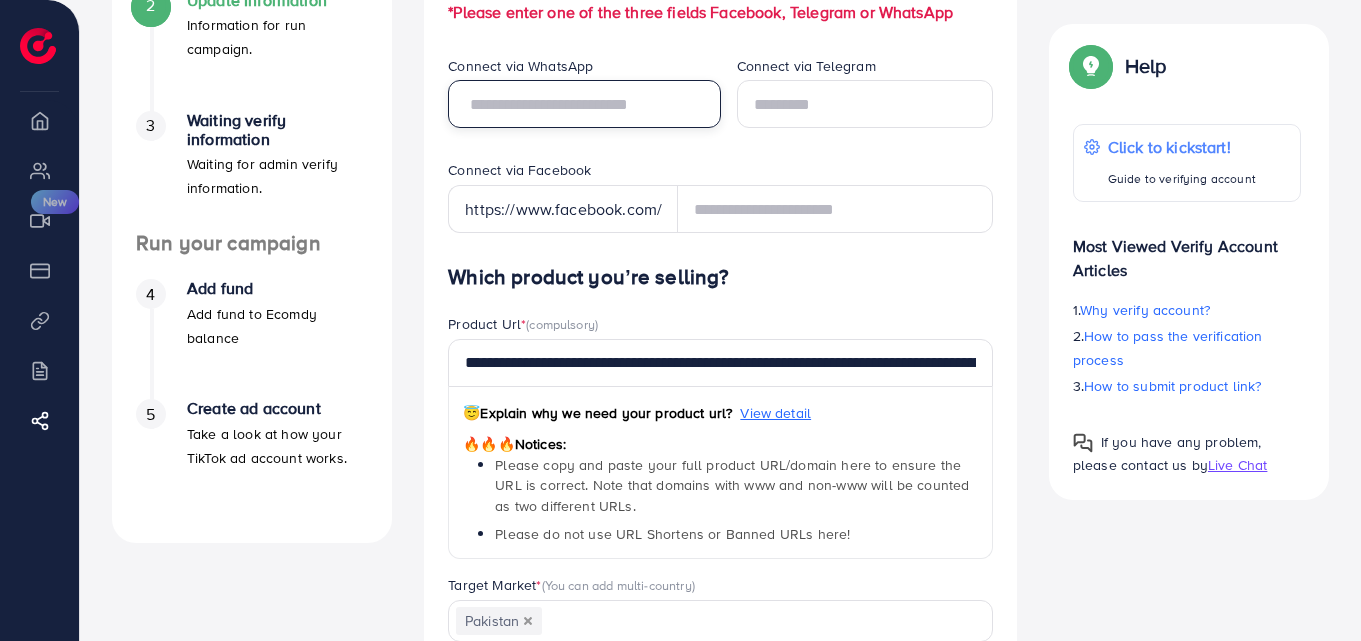 click at bounding box center (584, 104) 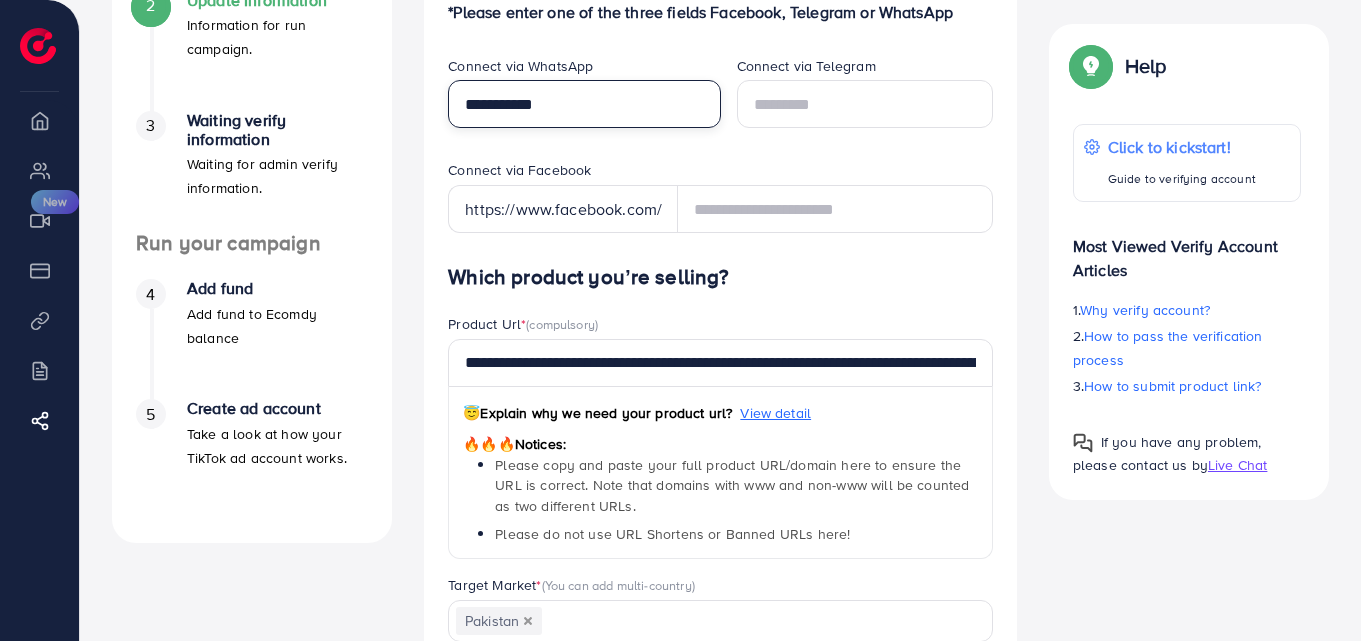 click on "**********" at bounding box center (584, 104) 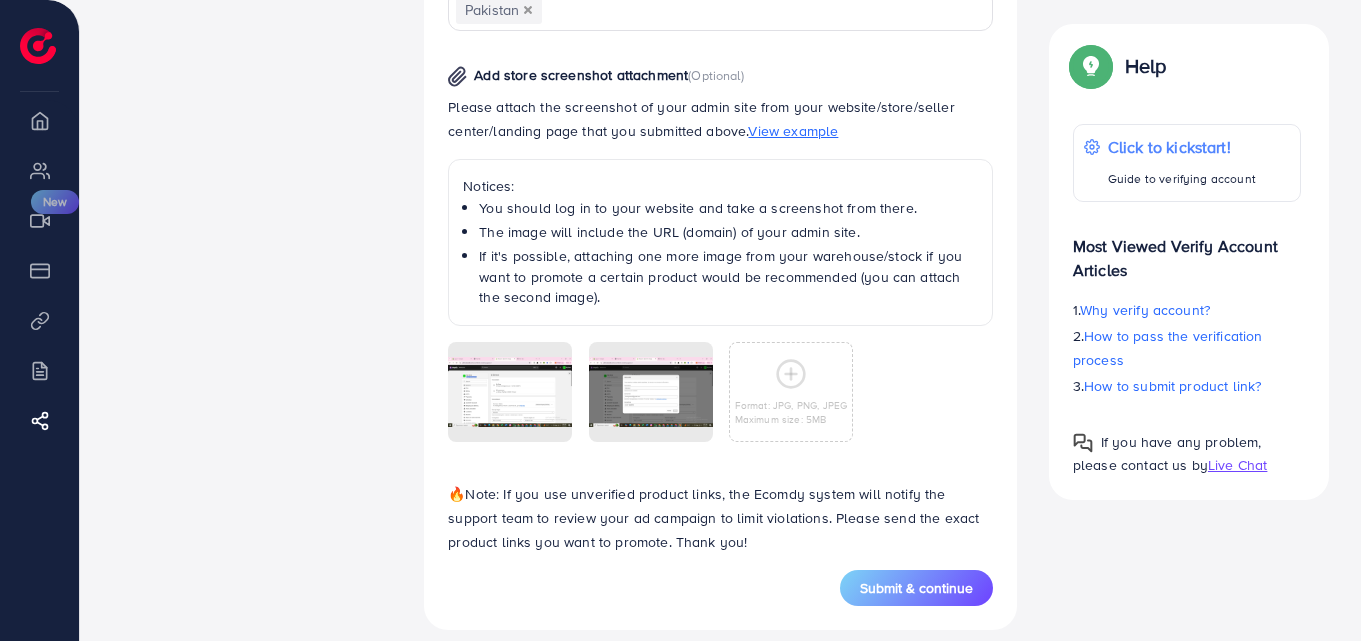 scroll, scrollTop: 1038, scrollLeft: 0, axis: vertical 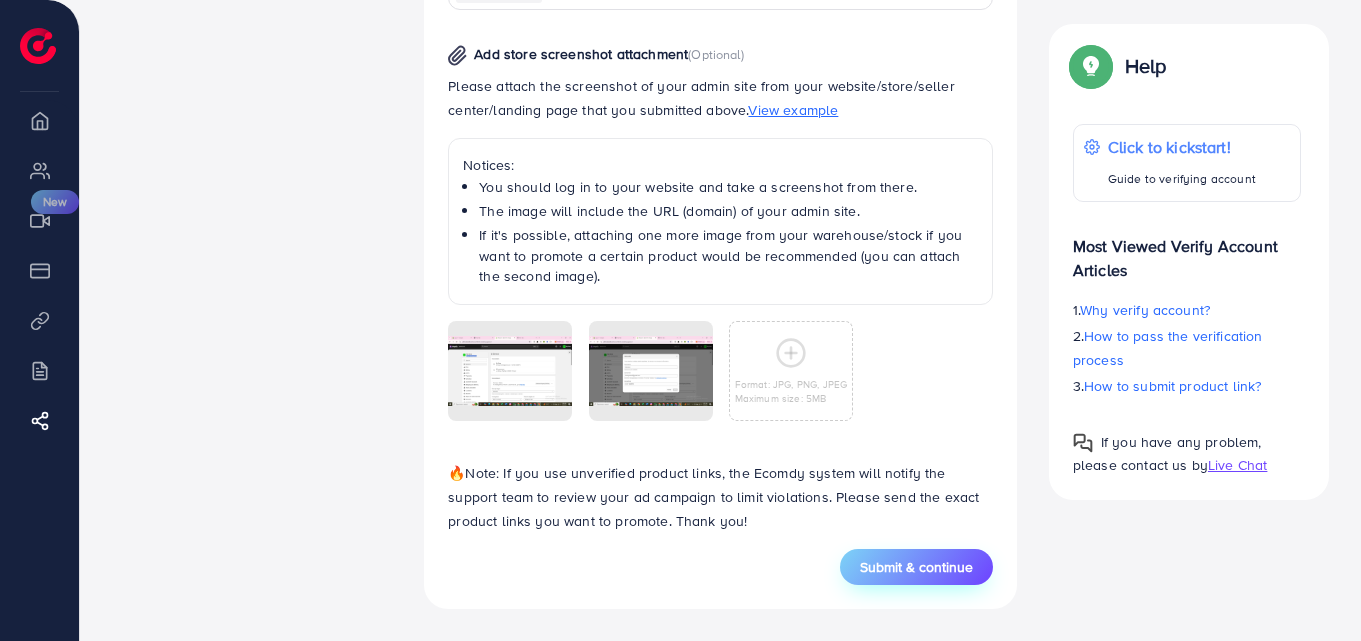 type on "**********" 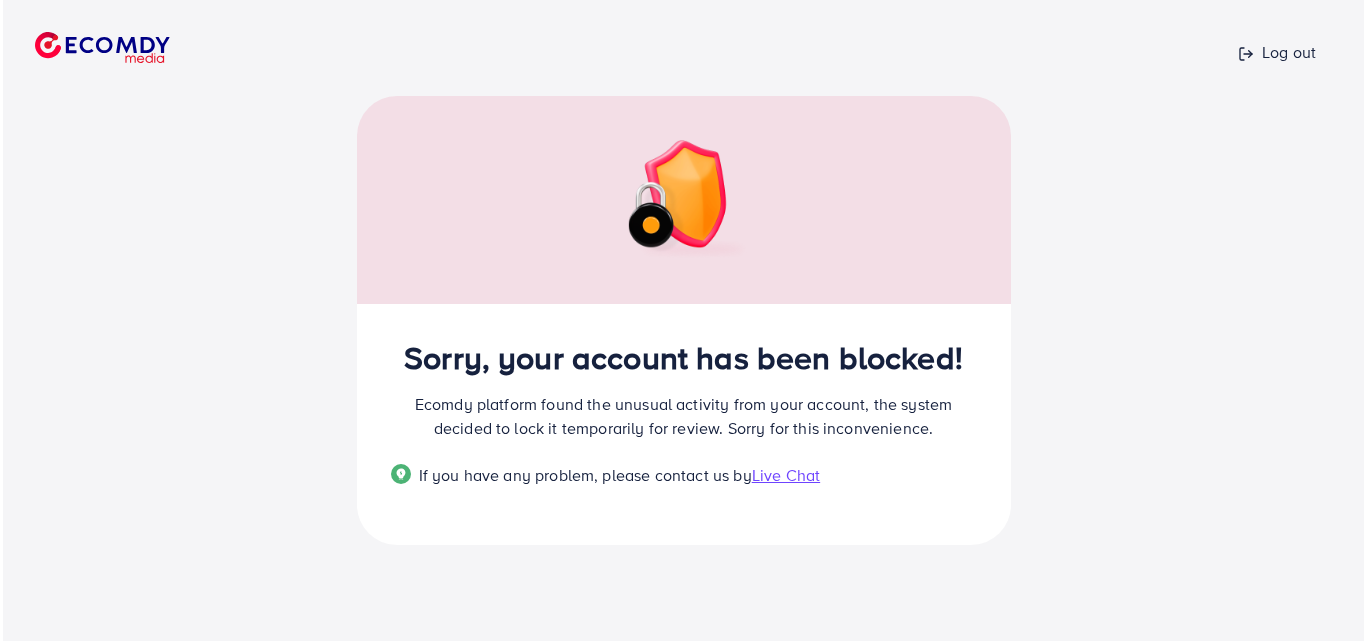 scroll, scrollTop: 0, scrollLeft: 0, axis: both 